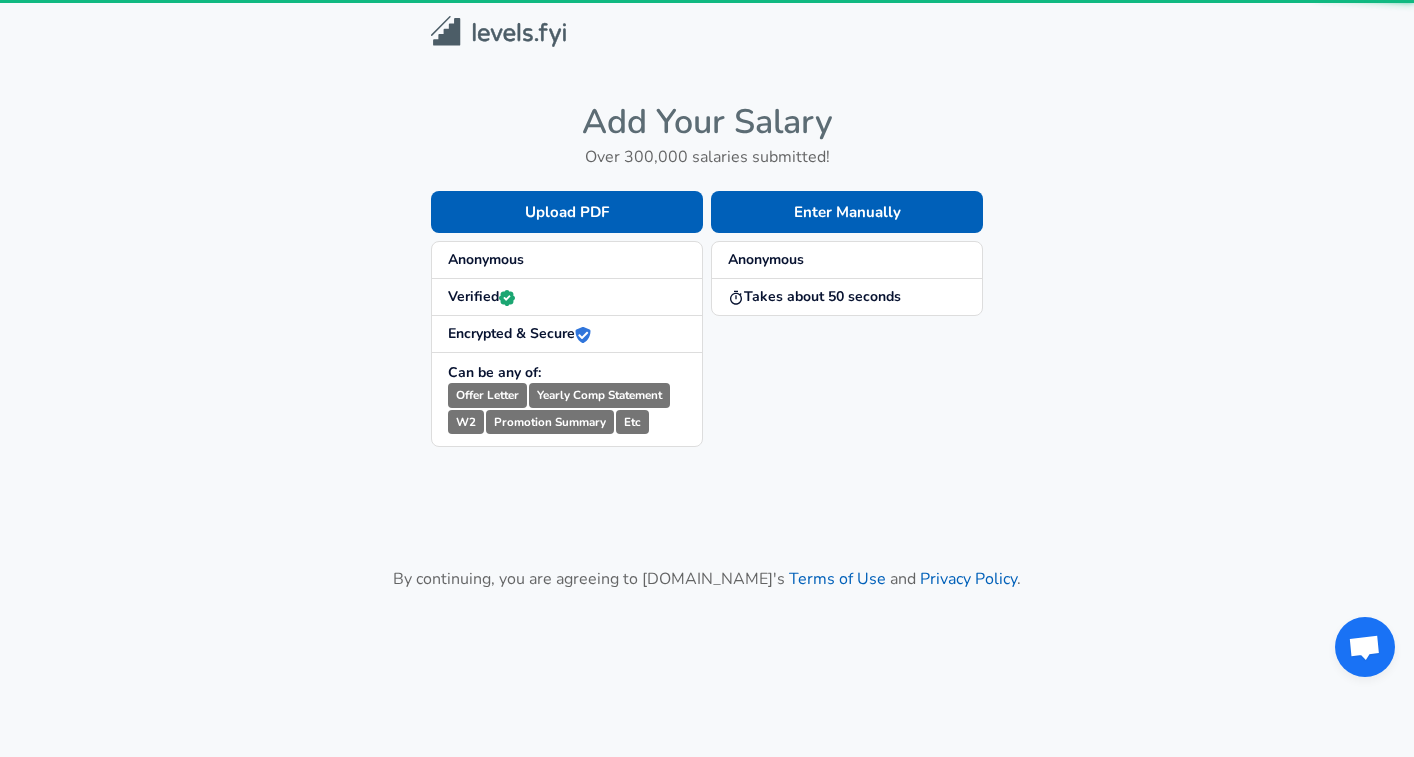 scroll, scrollTop: 0, scrollLeft: 0, axis: both 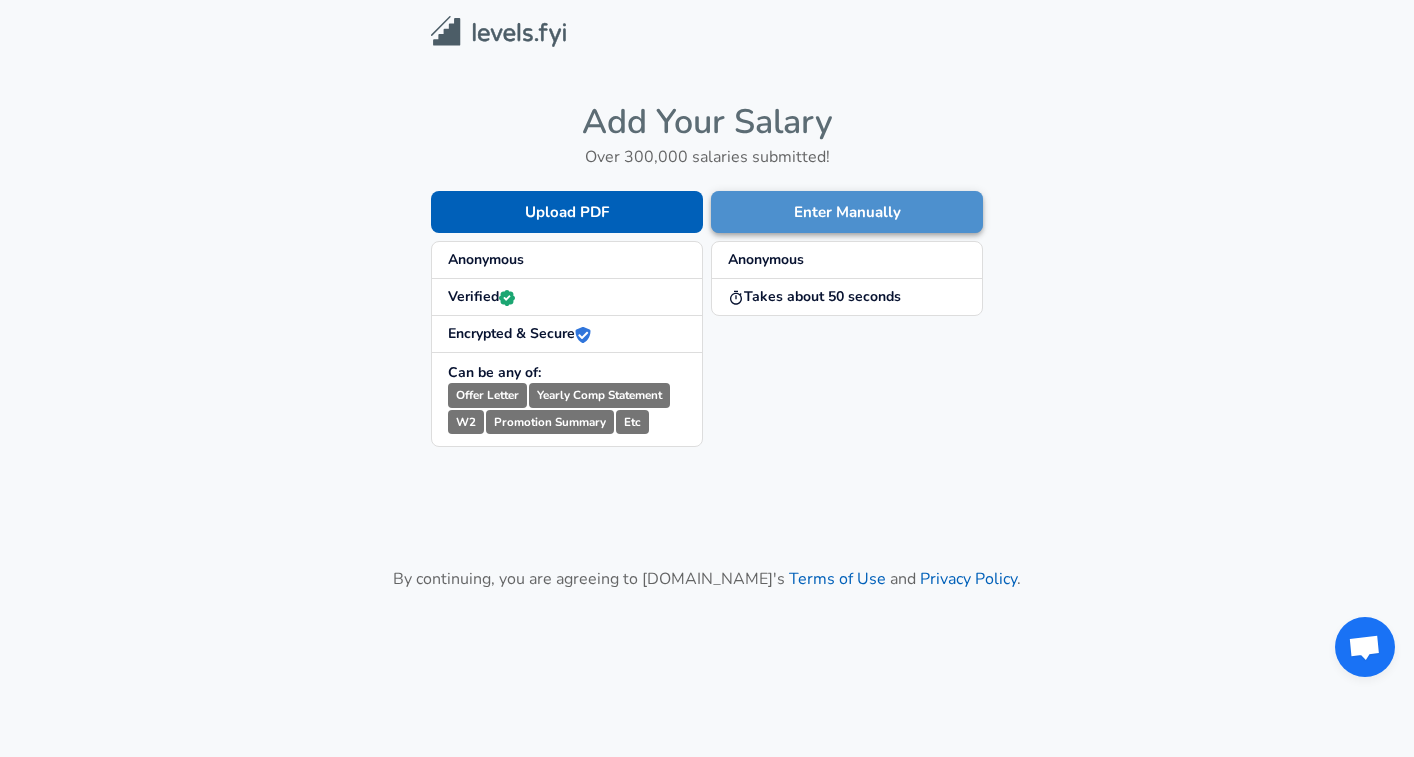 click on "Enter Manually" at bounding box center [847, 212] 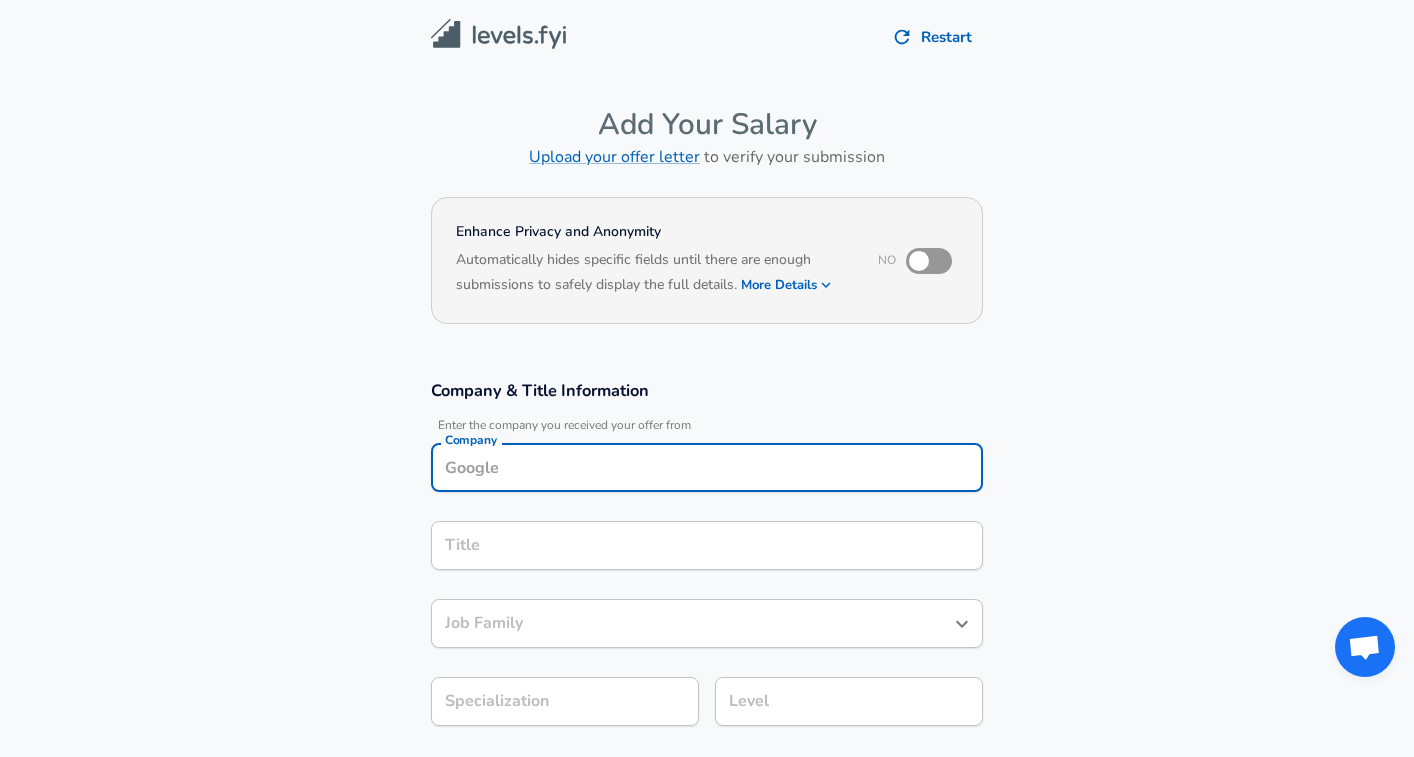 scroll, scrollTop: 20, scrollLeft: 0, axis: vertical 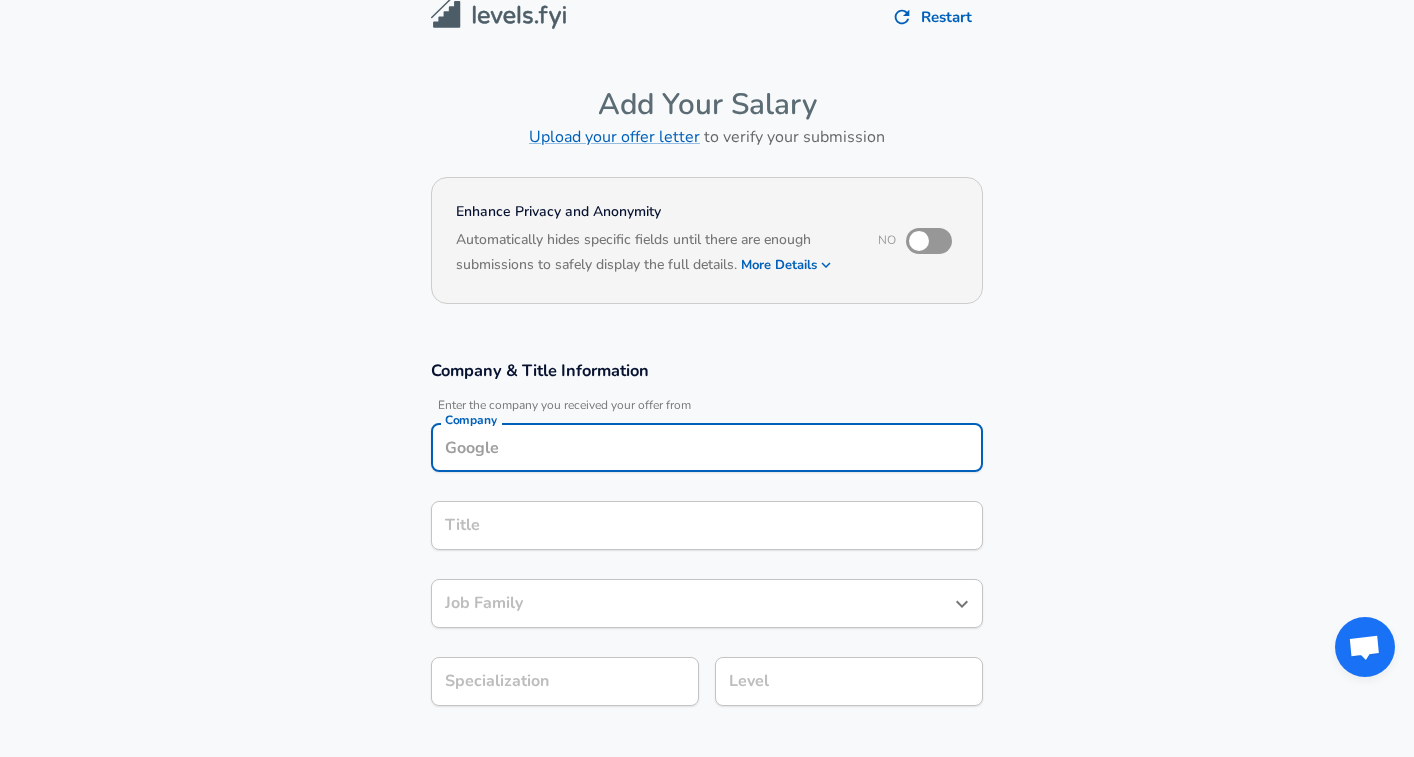 click on "Company" at bounding box center [707, 447] 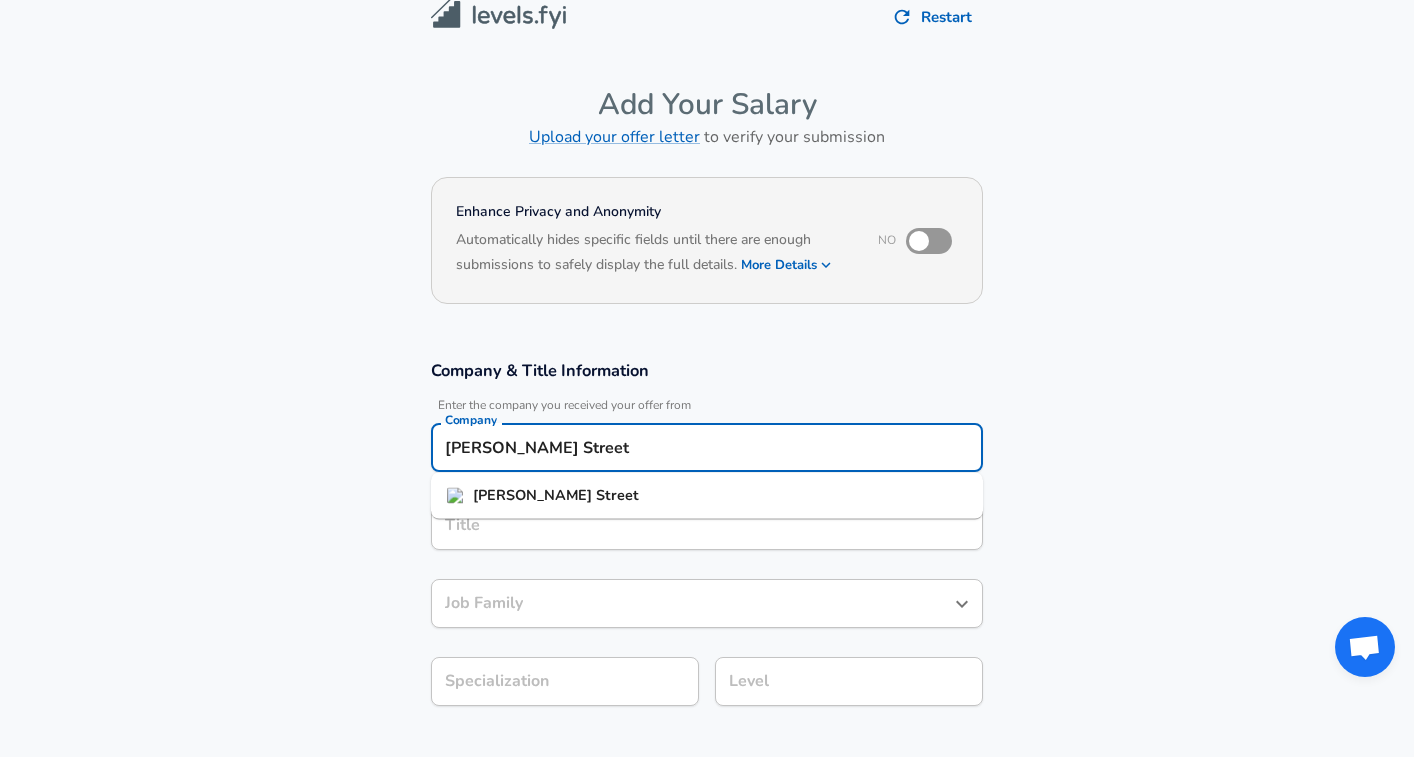 click on "[PERSON_NAME]     Street" at bounding box center (707, 496) 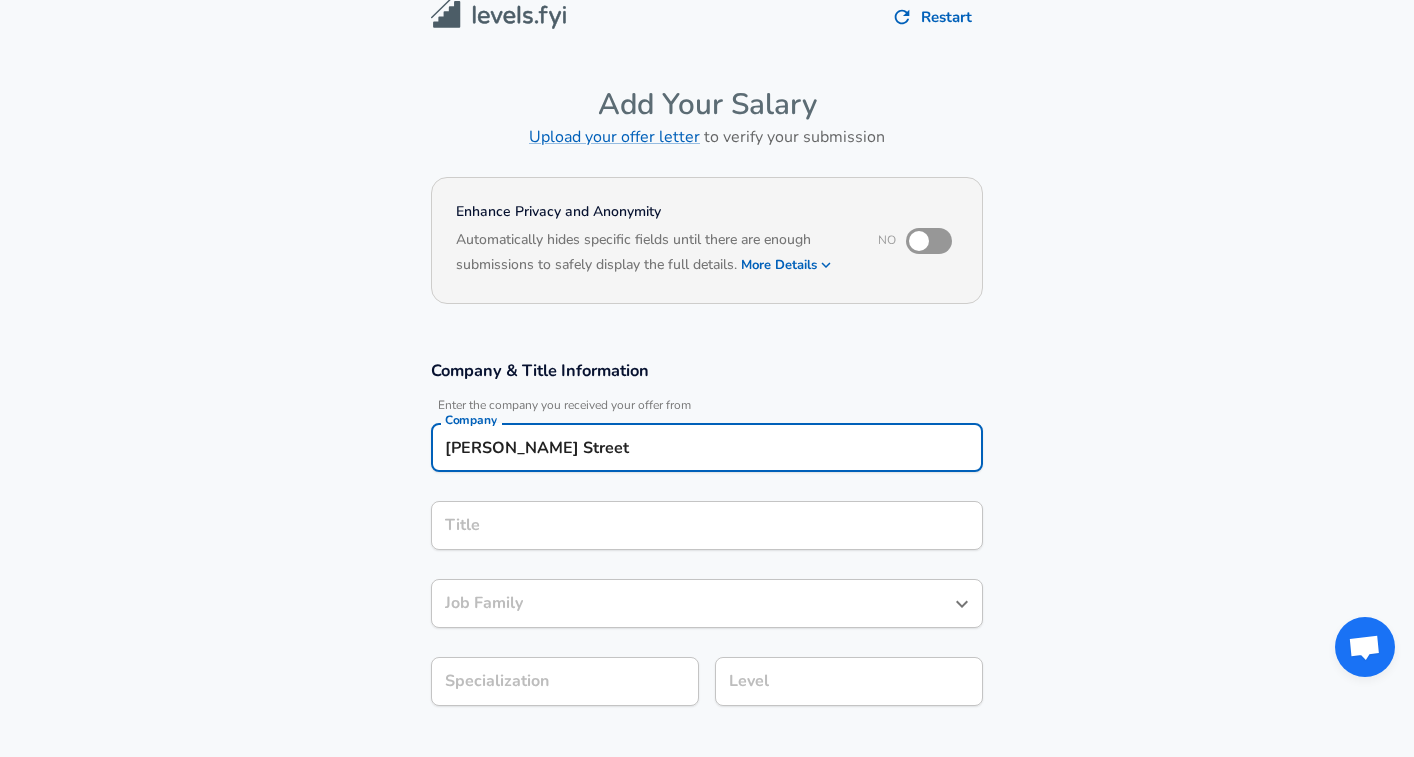 type on "[PERSON_NAME] Street" 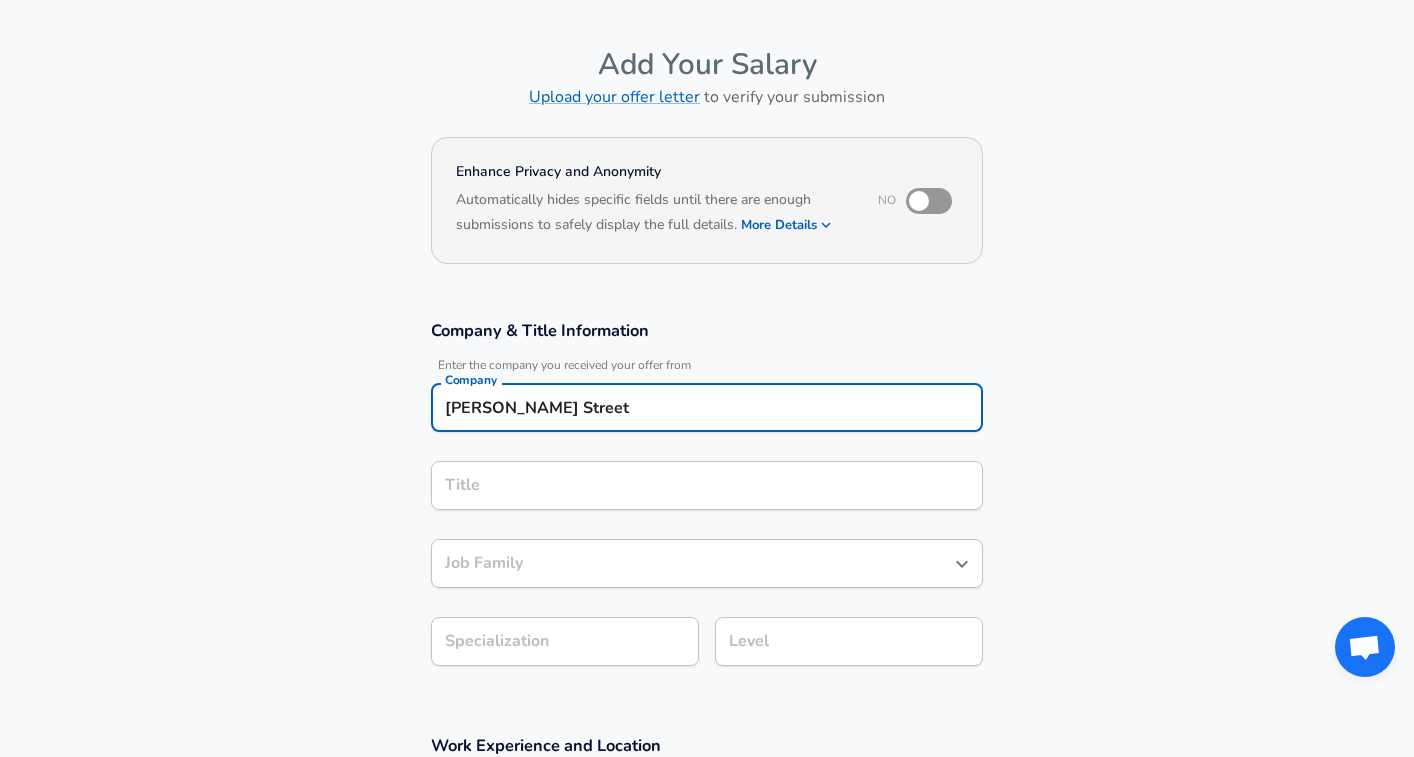 click on "Title" at bounding box center (707, 485) 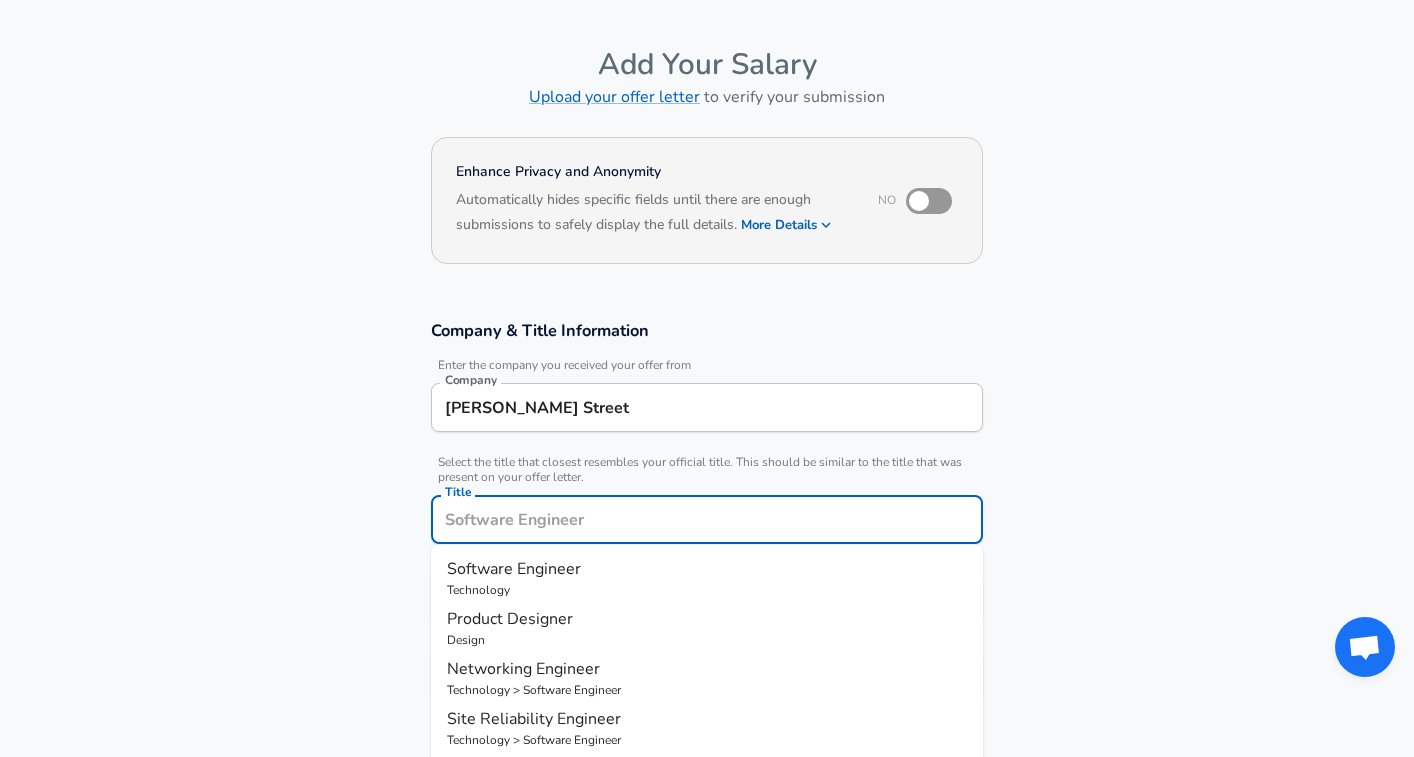 click on "Software Engineer" at bounding box center (707, 569) 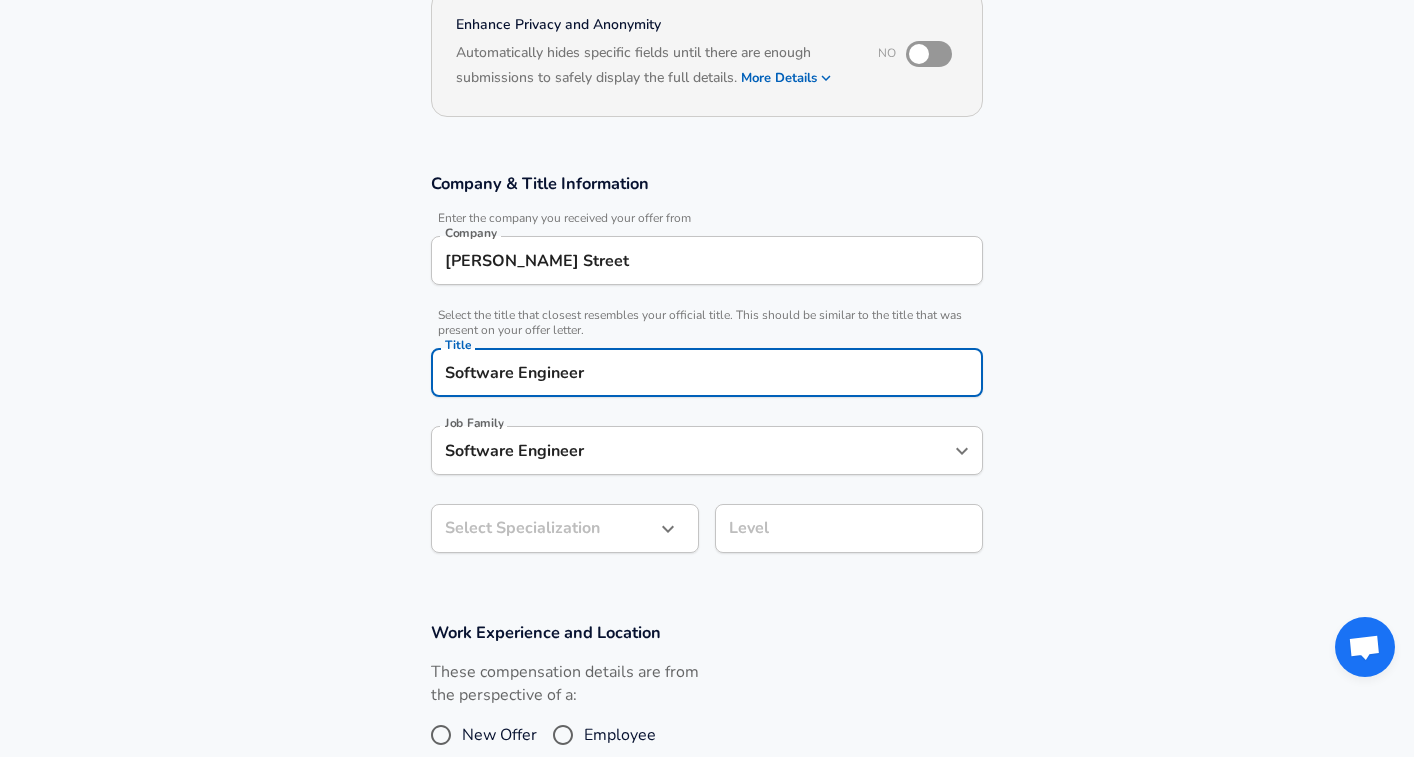 click on "Restart Add Your Salary Upload your offer letter   to verify your submission Enhance Privacy and Anonymity No Automatically hides specific fields until there are enough submissions to safely display the full details.   More Details Based on your submission and the data points that we have already collected, we will automatically hide and anonymize specific fields if there aren't enough data points to remain sufficiently anonymous. Company & Title Information   Enter the company you received your offer from Company [PERSON_NAME] Street Company   Select the title that closest resembles your official title. This should be similar to the title that was present on your offer letter. Title Software Engineer Title Job Family Software Engineer Job Family Select Specialization ​ Select Specialization Level Level Work Experience and Location These compensation details are from the perspective of a: New Offer Employee Submit Salary By continuing, you are agreeing to [DOMAIN_NAME][PERSON_NAME]'s   Terms of Use   and   Privacy Policy . 2025" at bounding box center [707, 171] 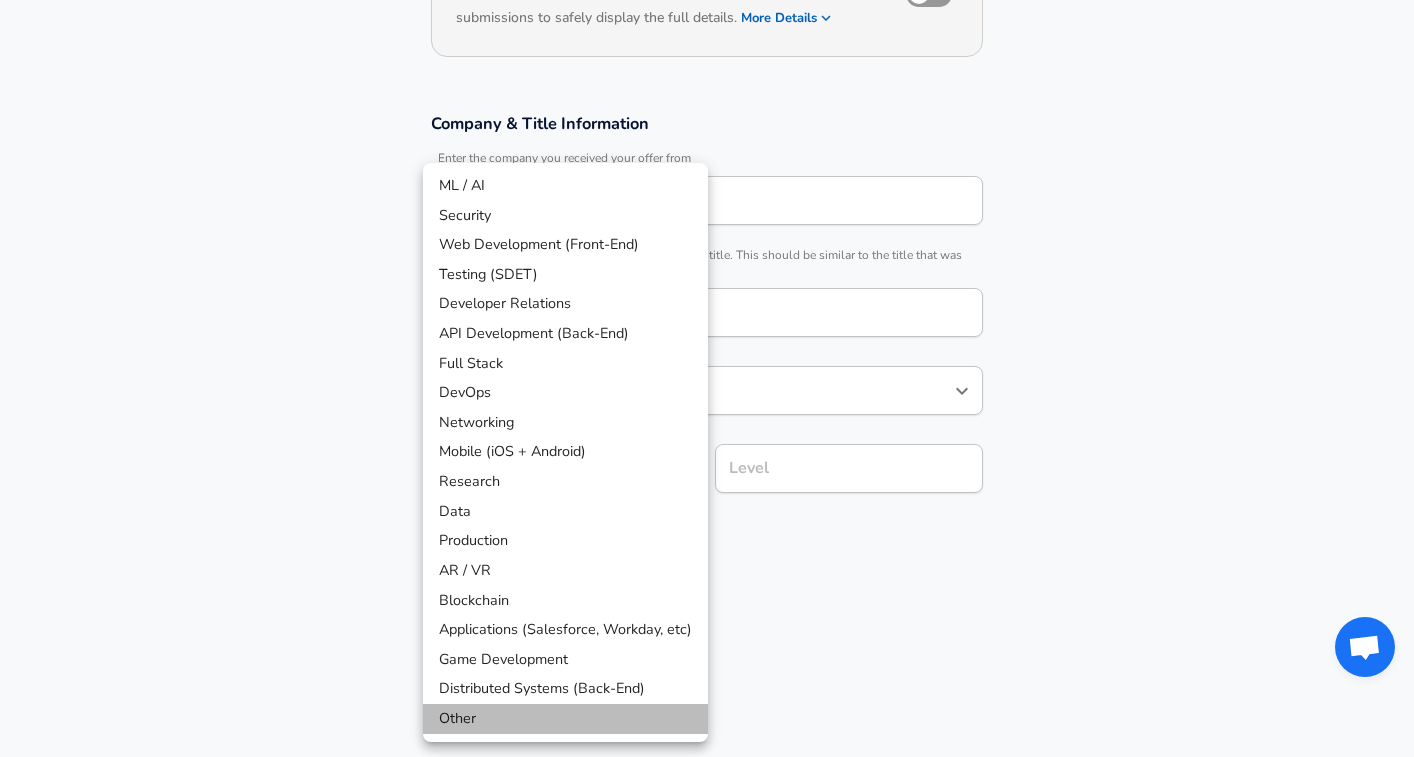 click on "Other" at bounding box center (565, 719) 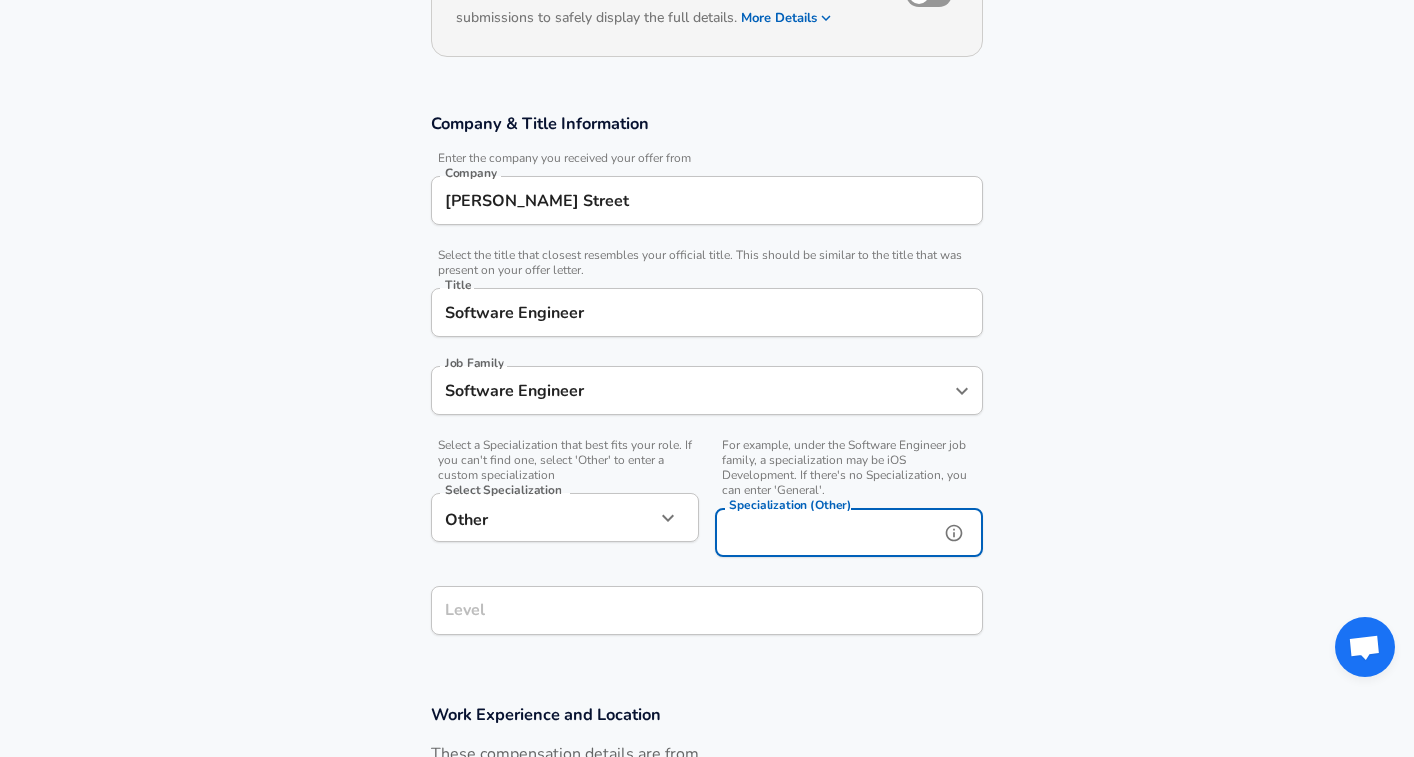 click on "Specialization (Other)" at bounding box center [823, 532] 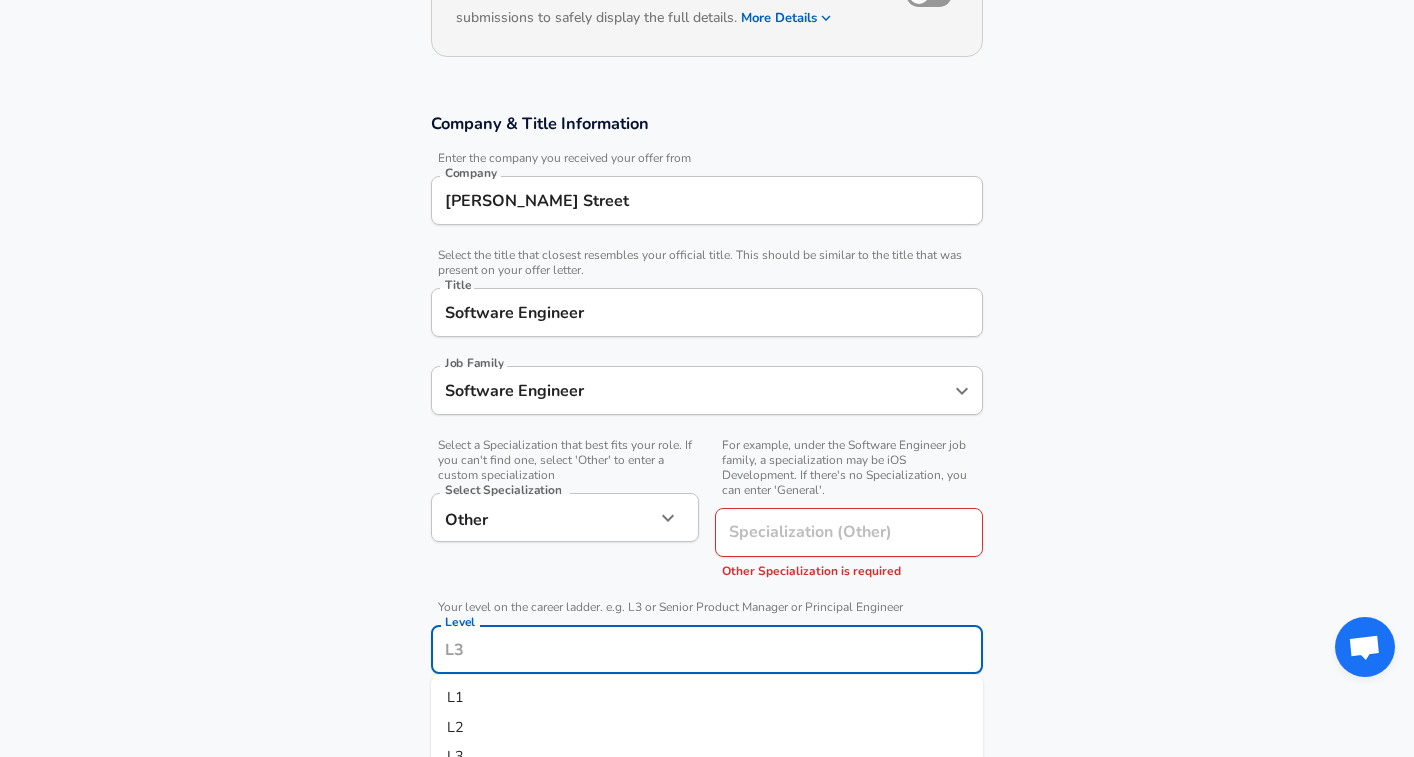 click on "Level" at bounding box center [707, 649] 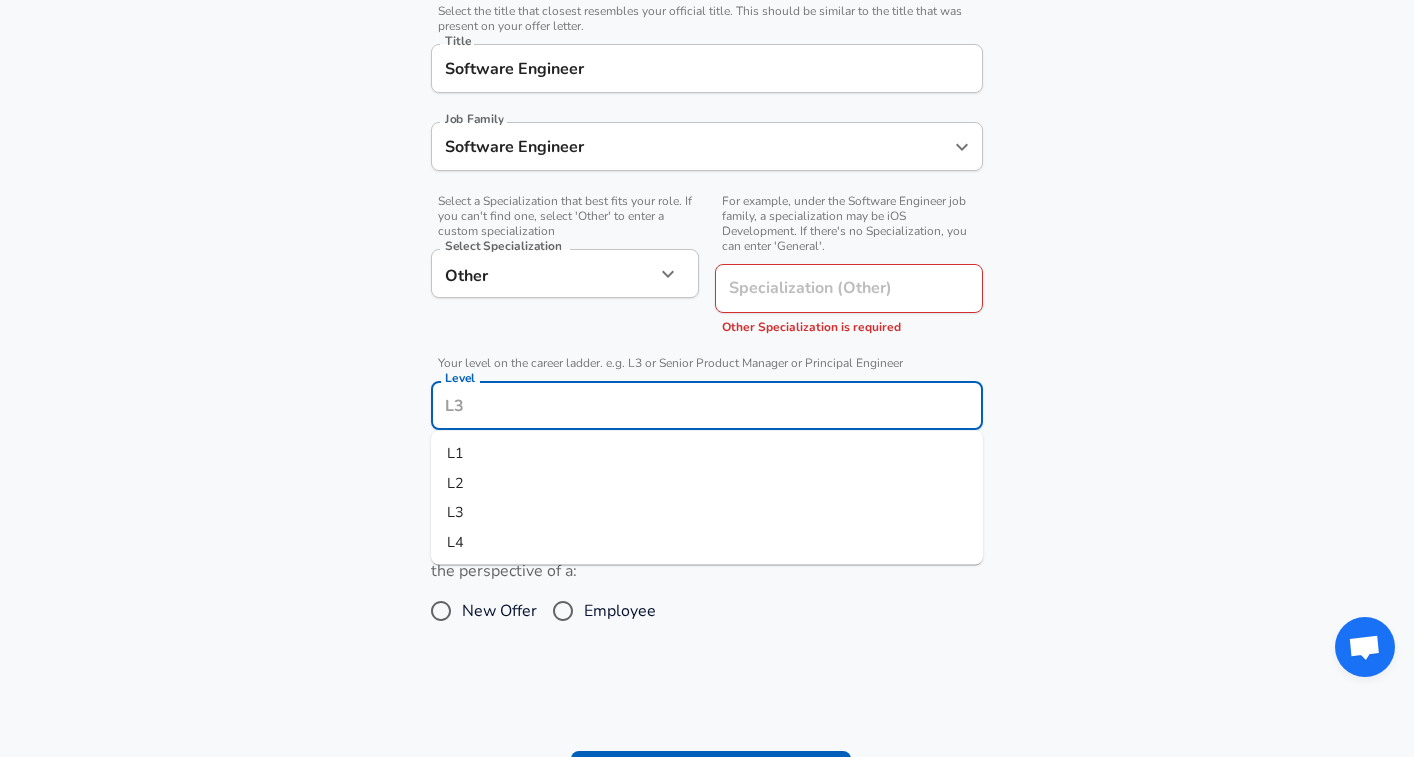 scroll, scrollTop: 526, scrollLeft: 0, axis: vertical 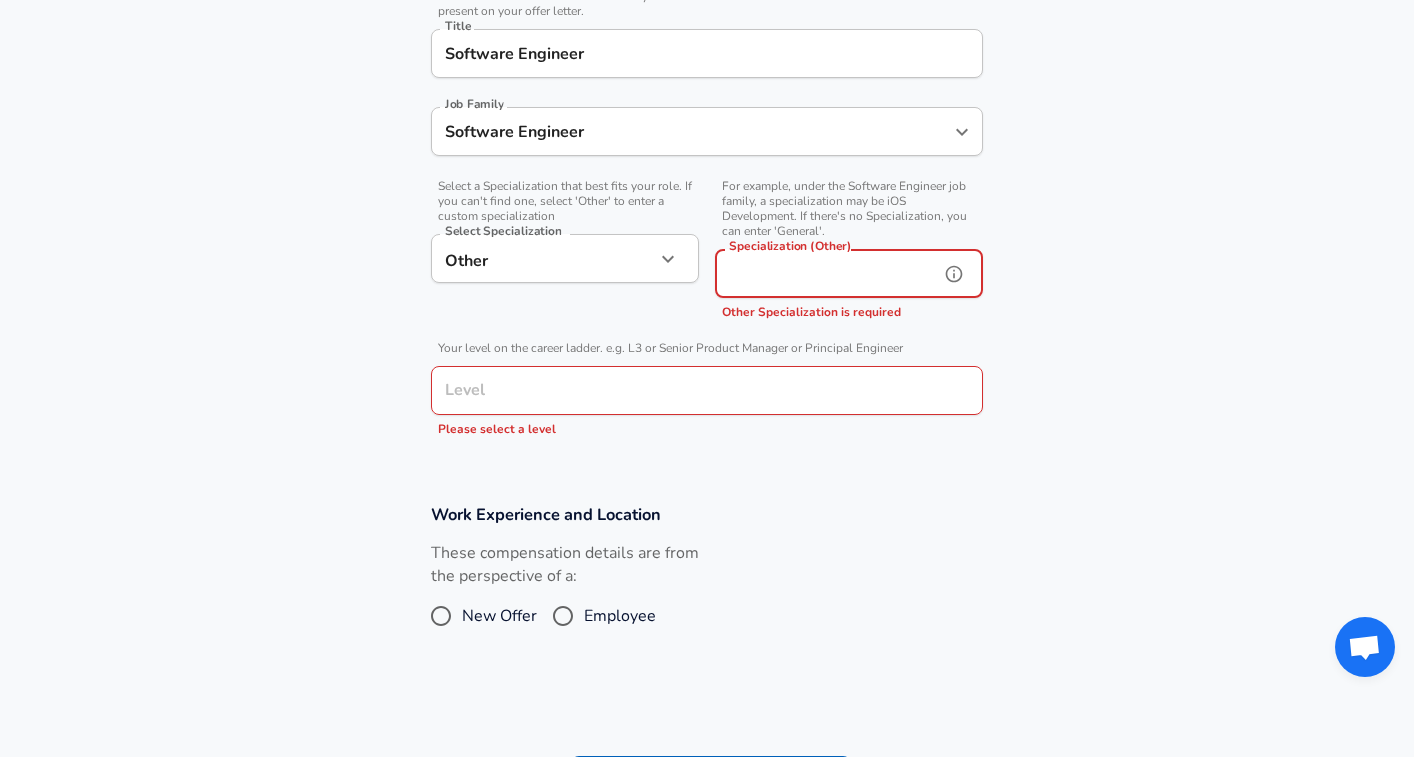click on "Specialization (Other)" at bounding box center [823, 273] 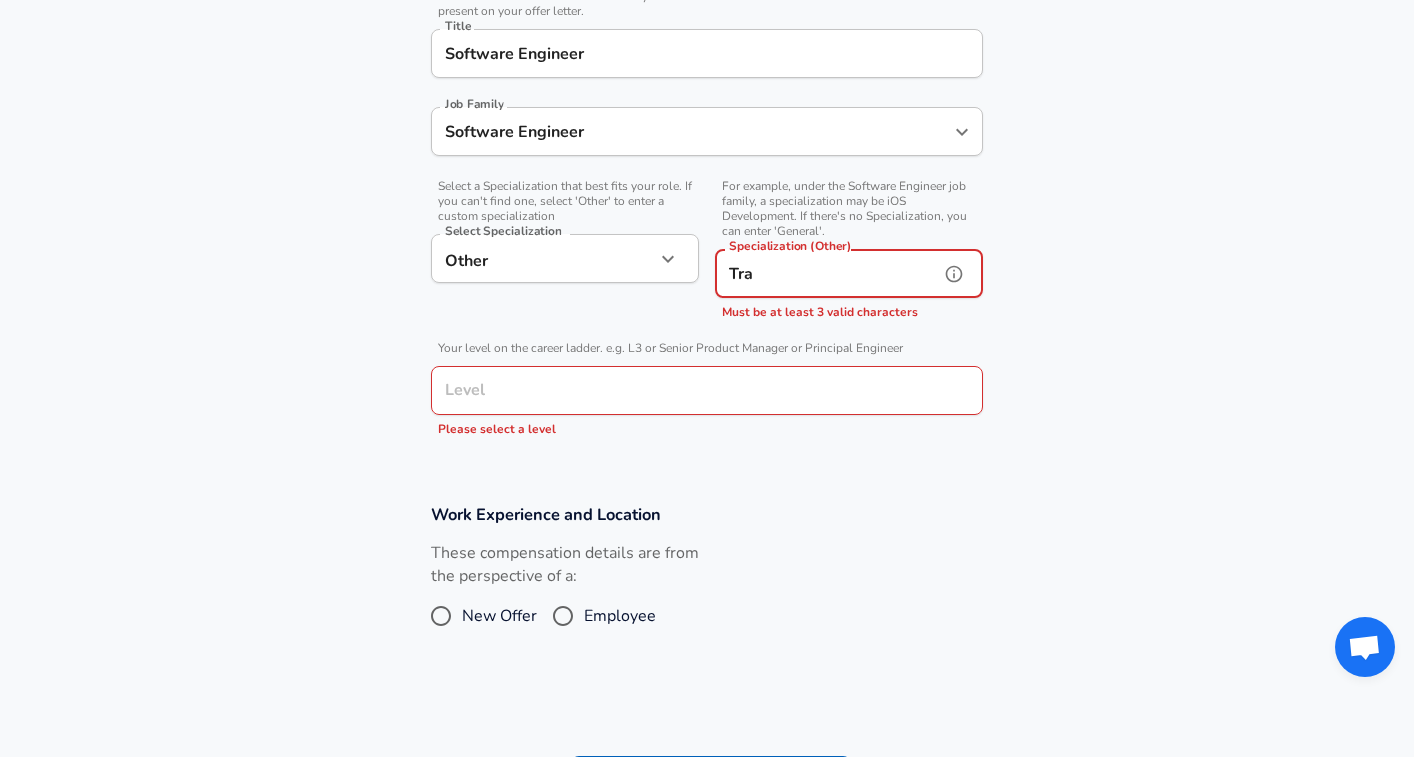 type on "Trad" 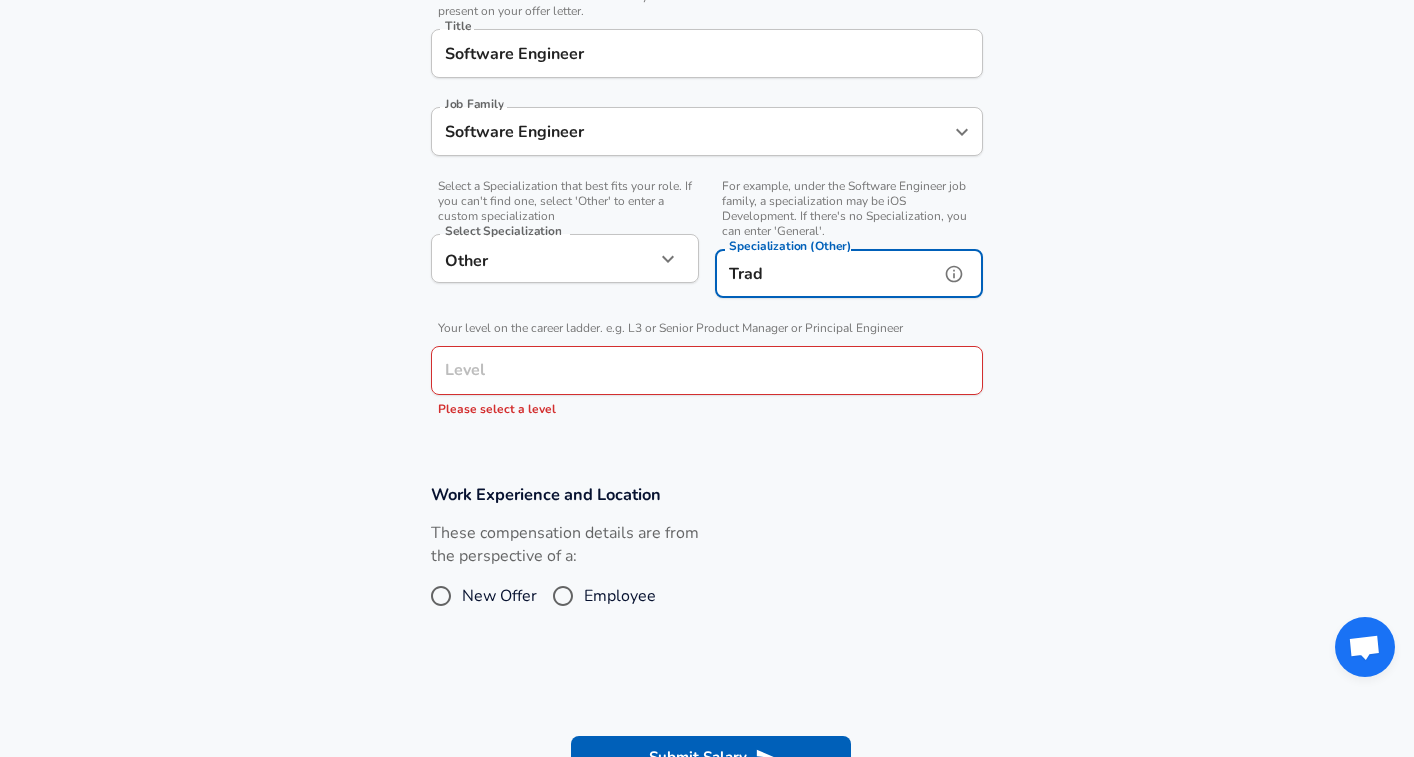 type 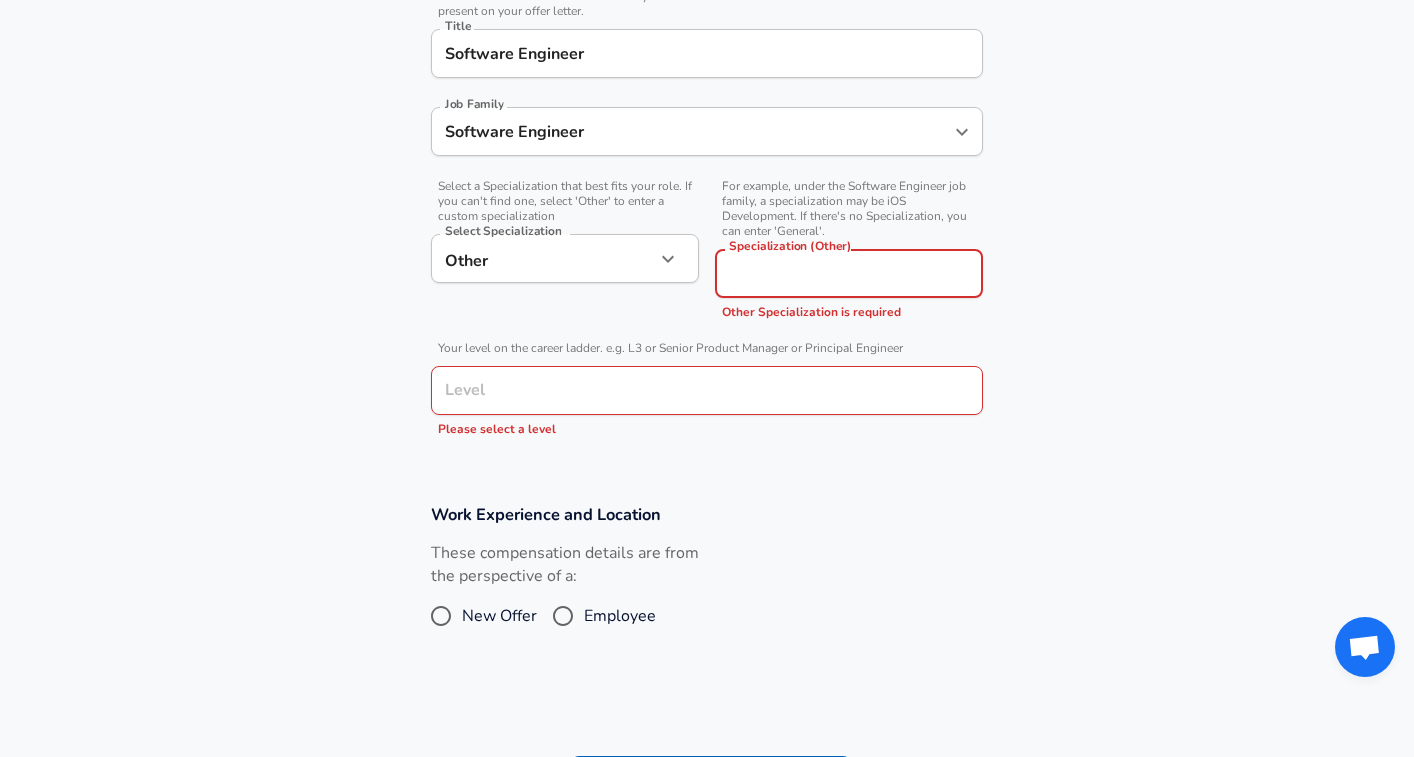 click 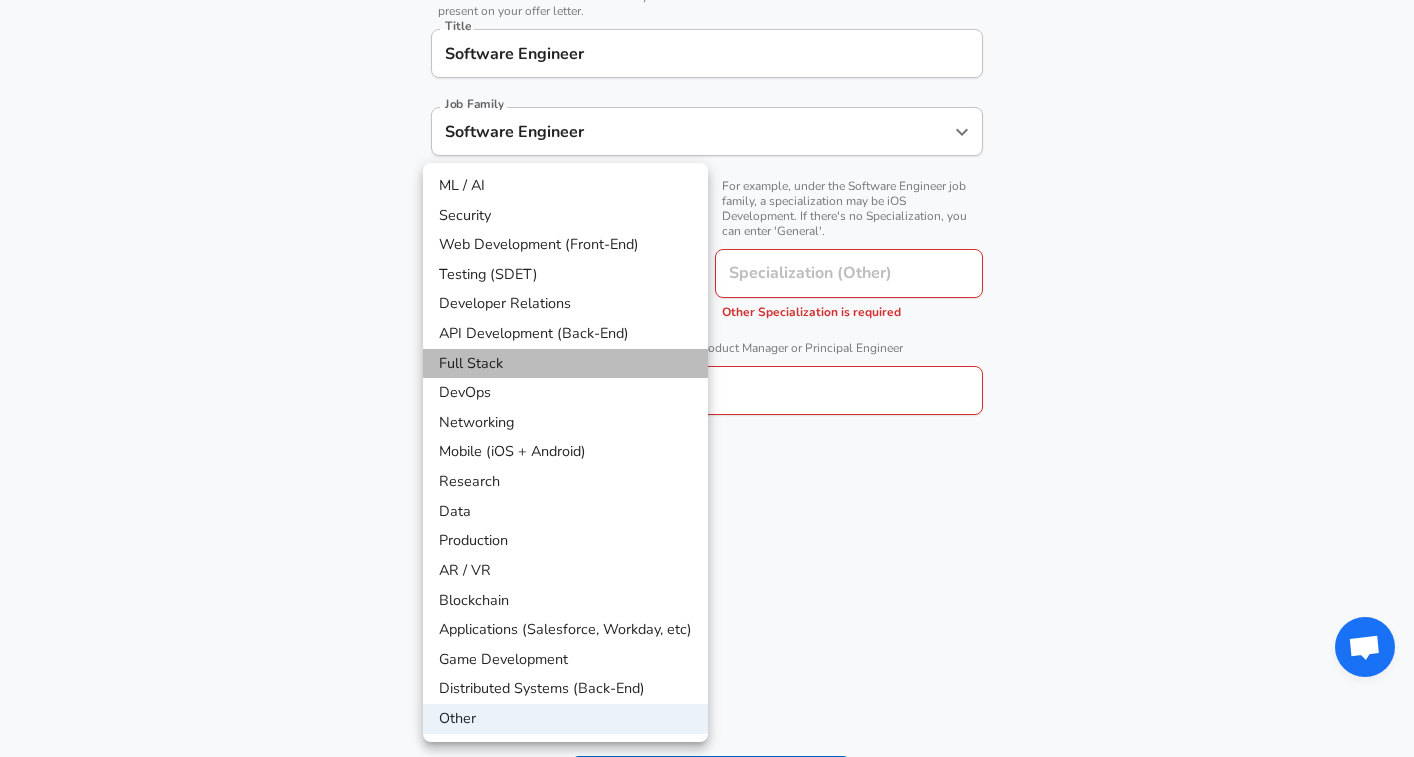 click on "Full Stack" at bounding box center [565, 364] 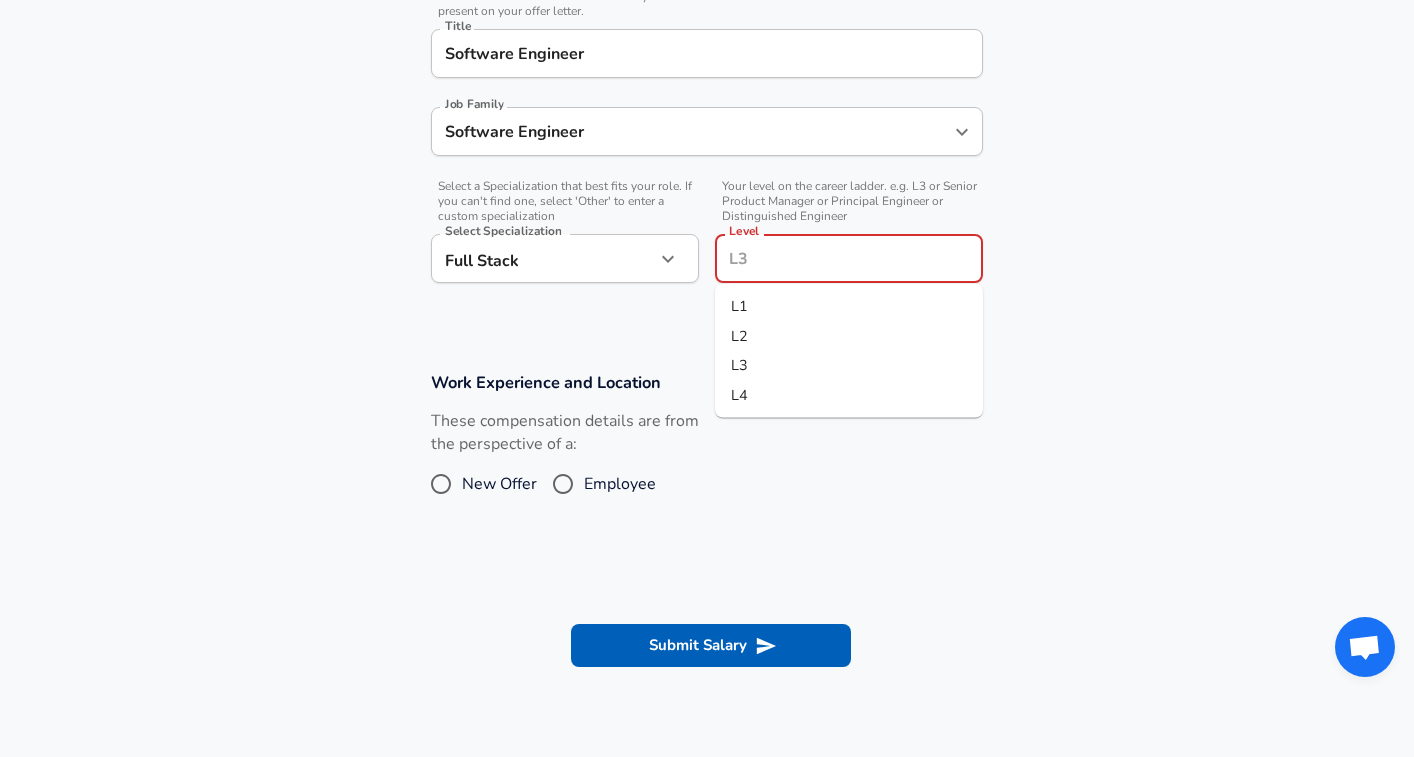 click on "Level" at bounding box center (849, 258) 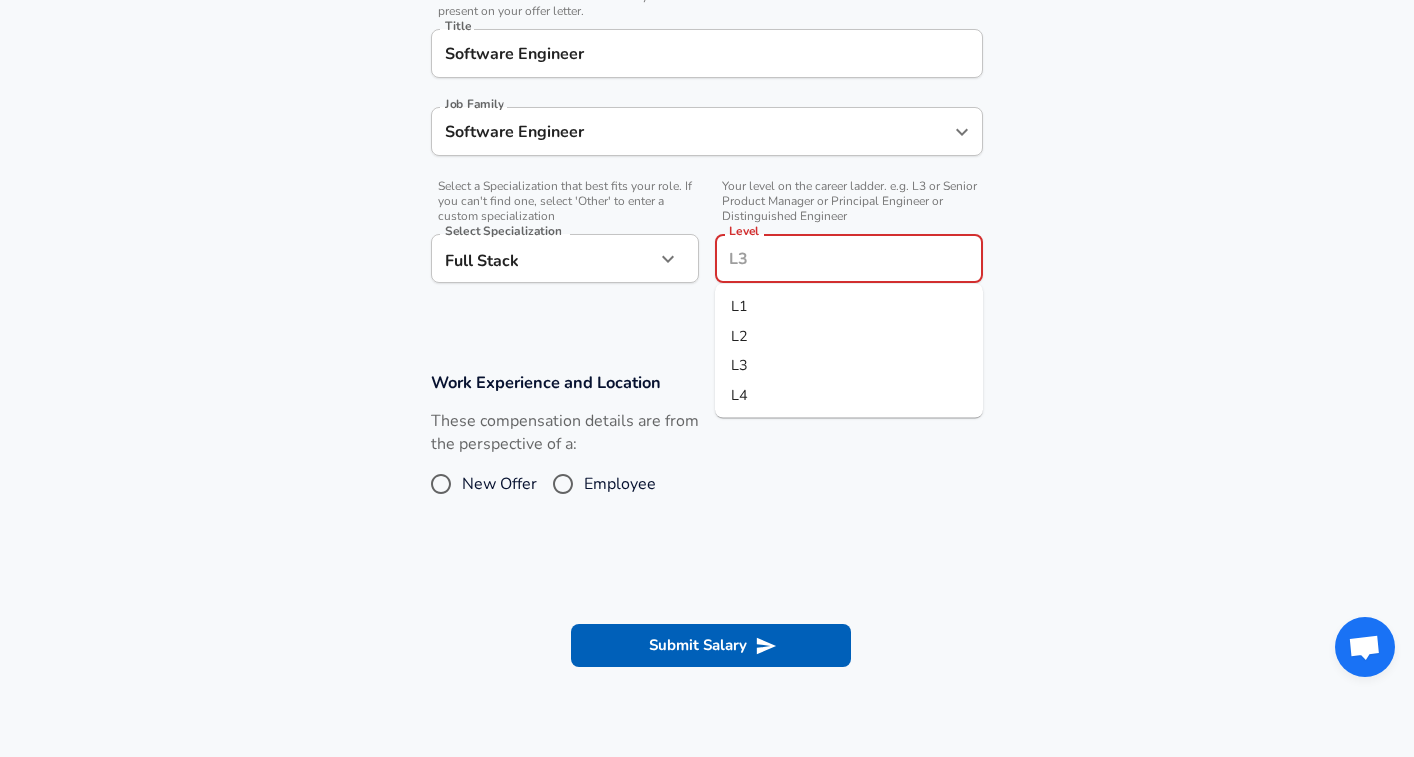 click on "L2" at bounding box center [849, 336] 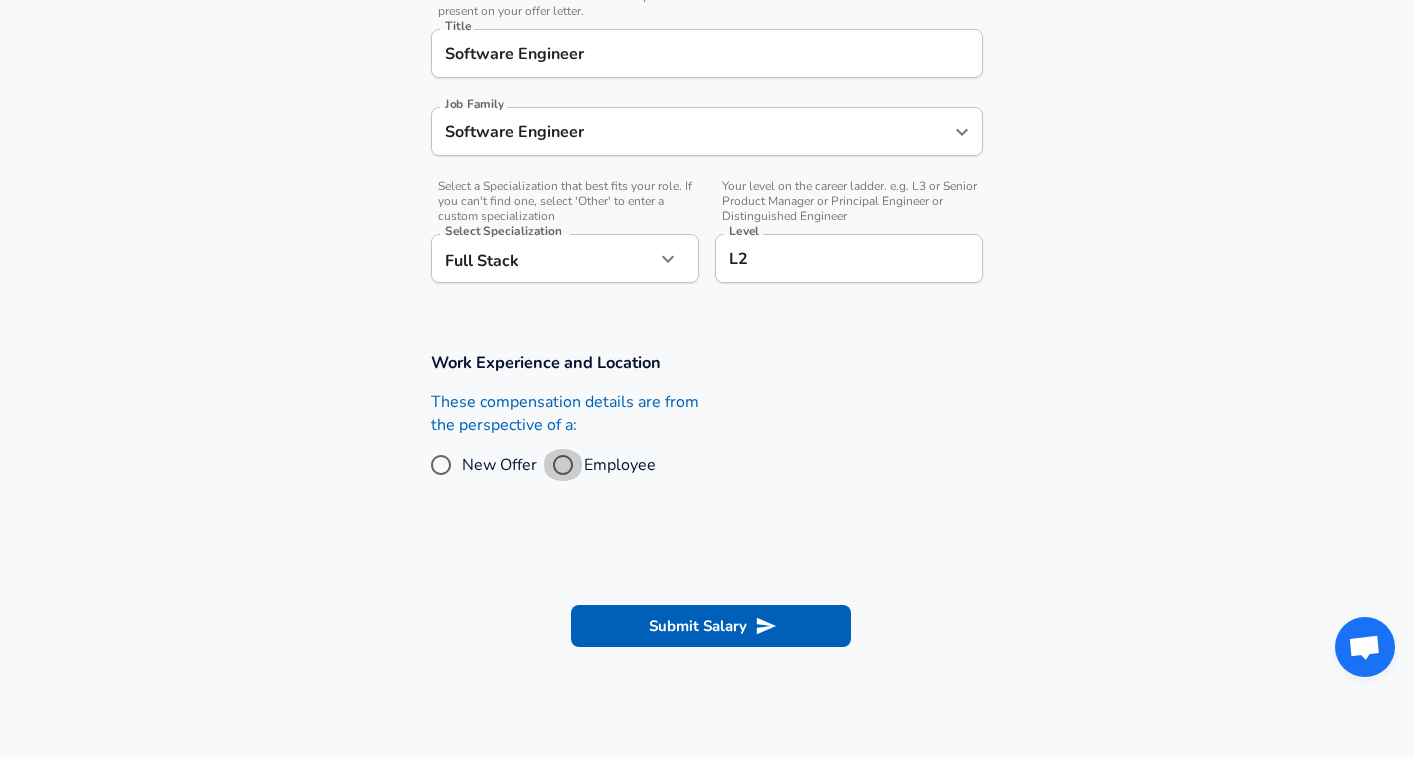 click on "Employee" at bounding box center (563, 465) 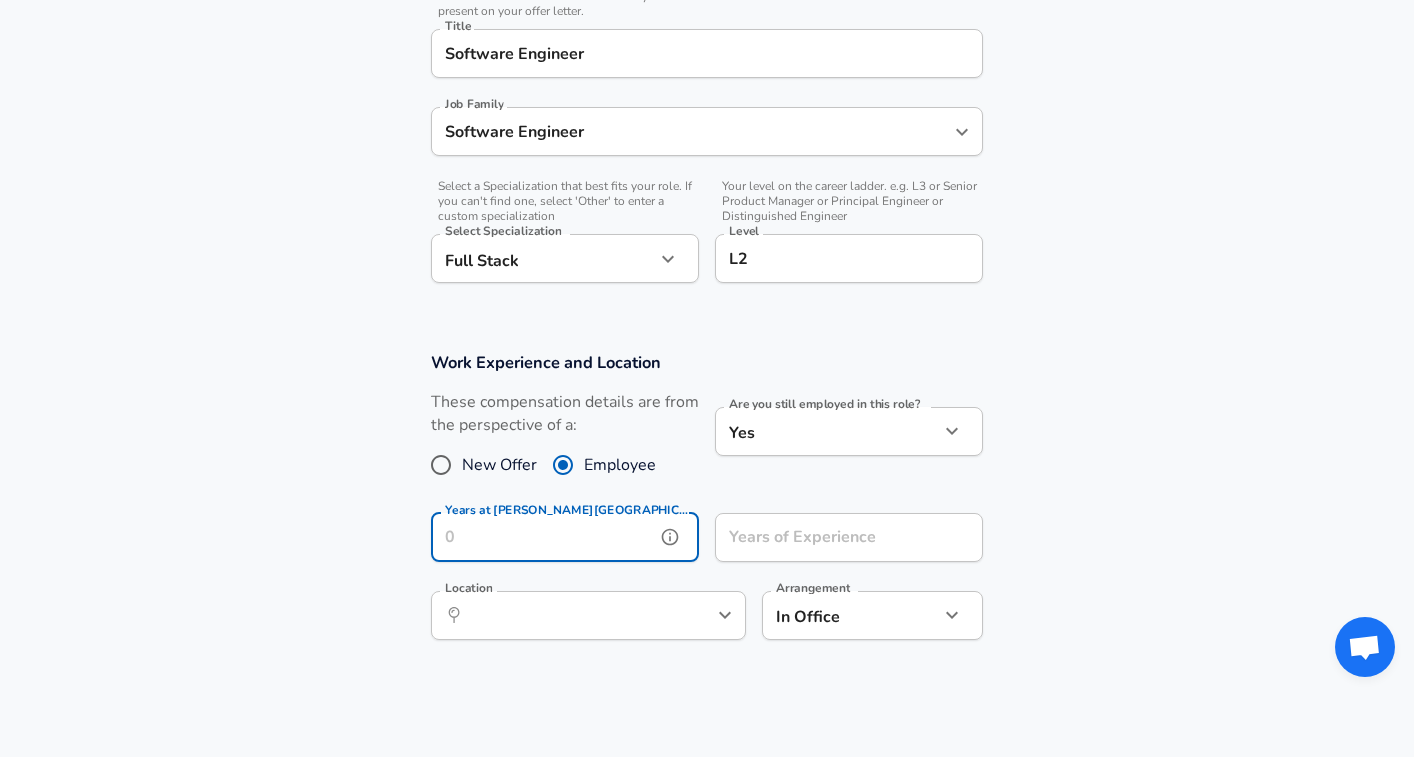 click on "Years at [PERSON_NAME][GEOGRAPHIC_DATA]" at bounding box center (543, 537) 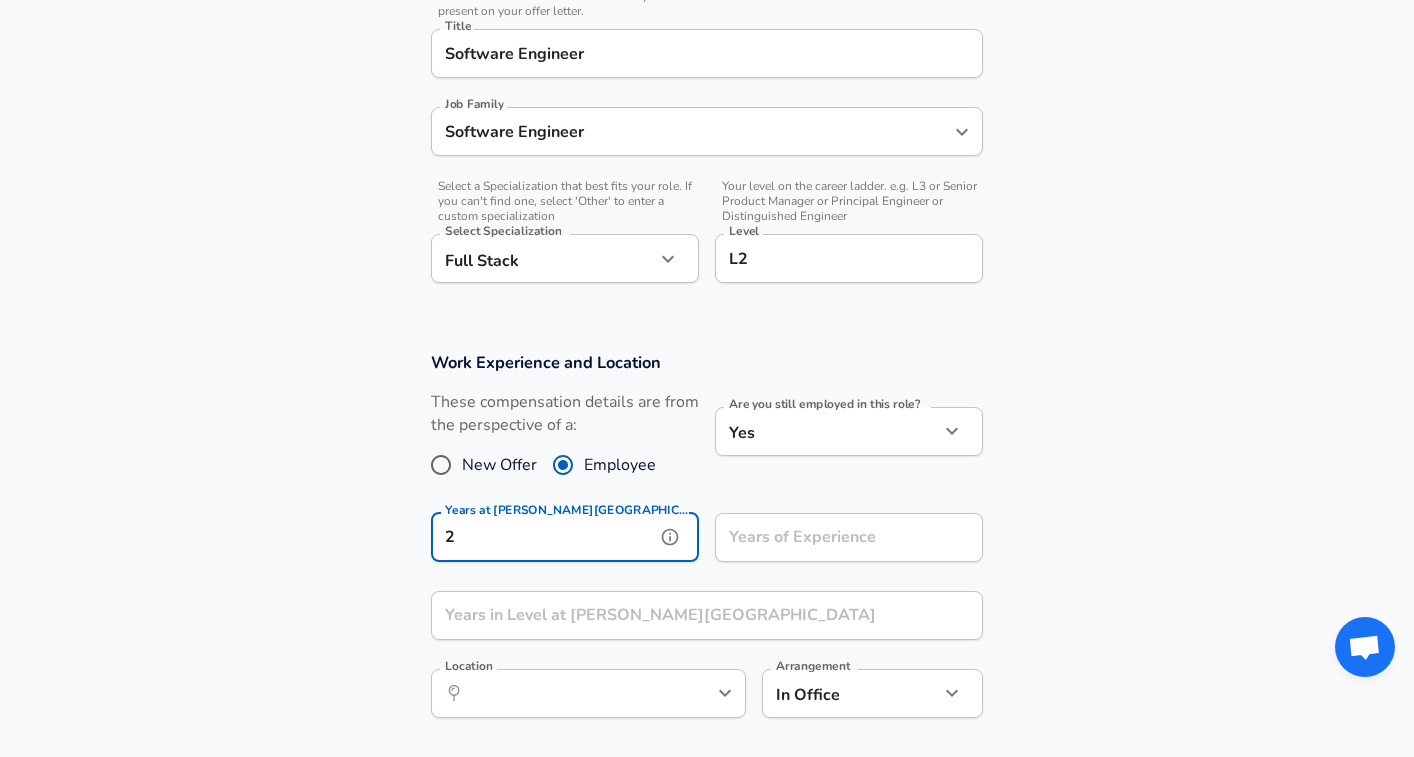 type on "2" 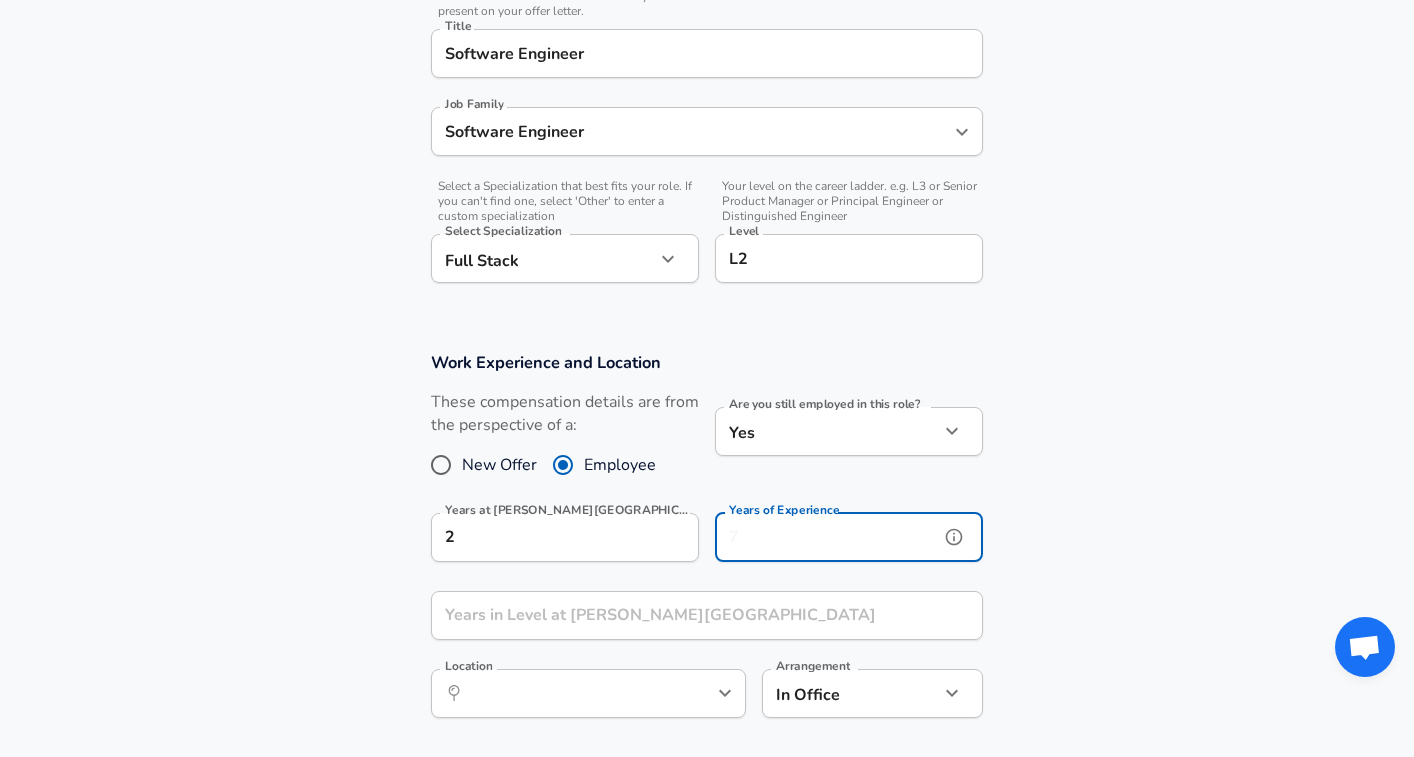 click on "Years of Experience" at bounding box center (827, 537) 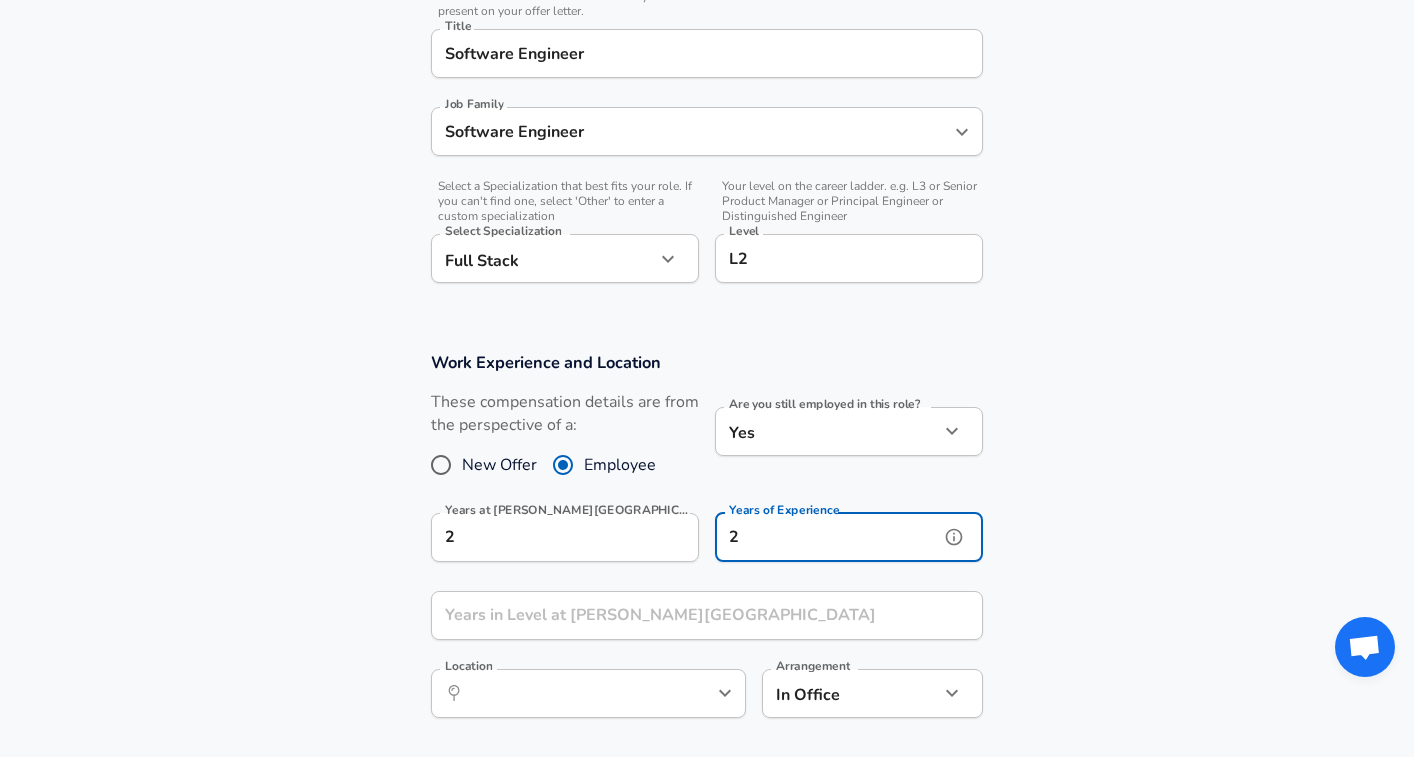 type on "2" 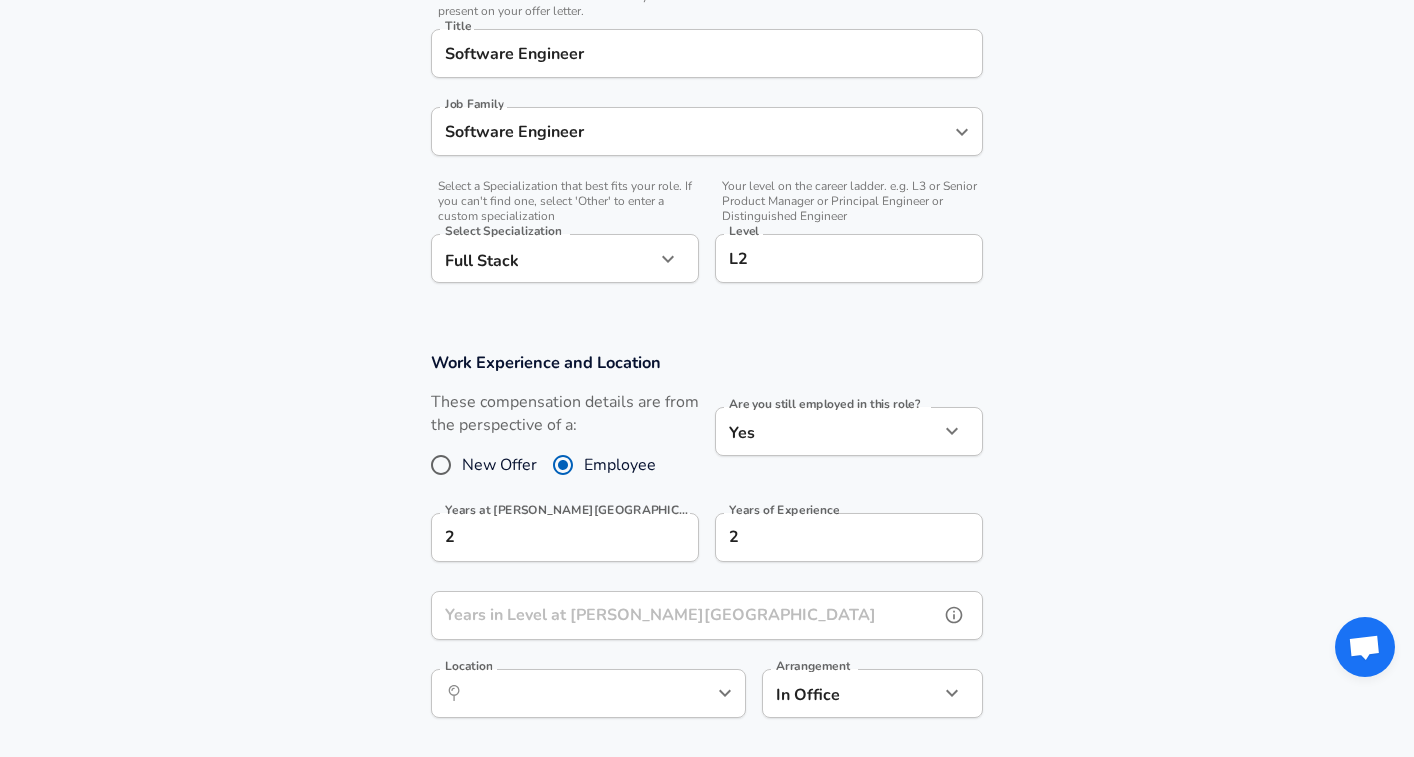 click on "Years in Level at [PERSON_NAME][GEOGRAPHIC_DATA]" at bounding box center (685, 615) 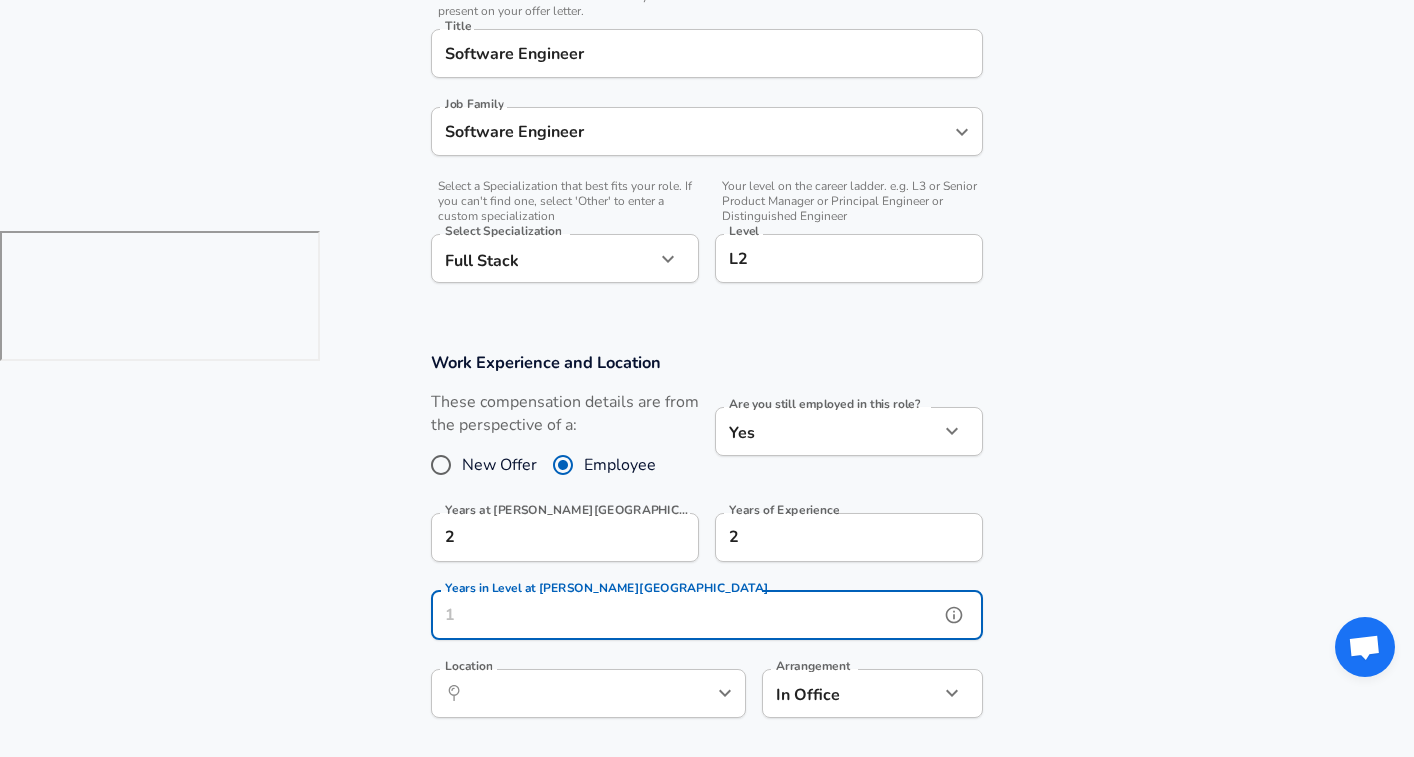 type on "2" 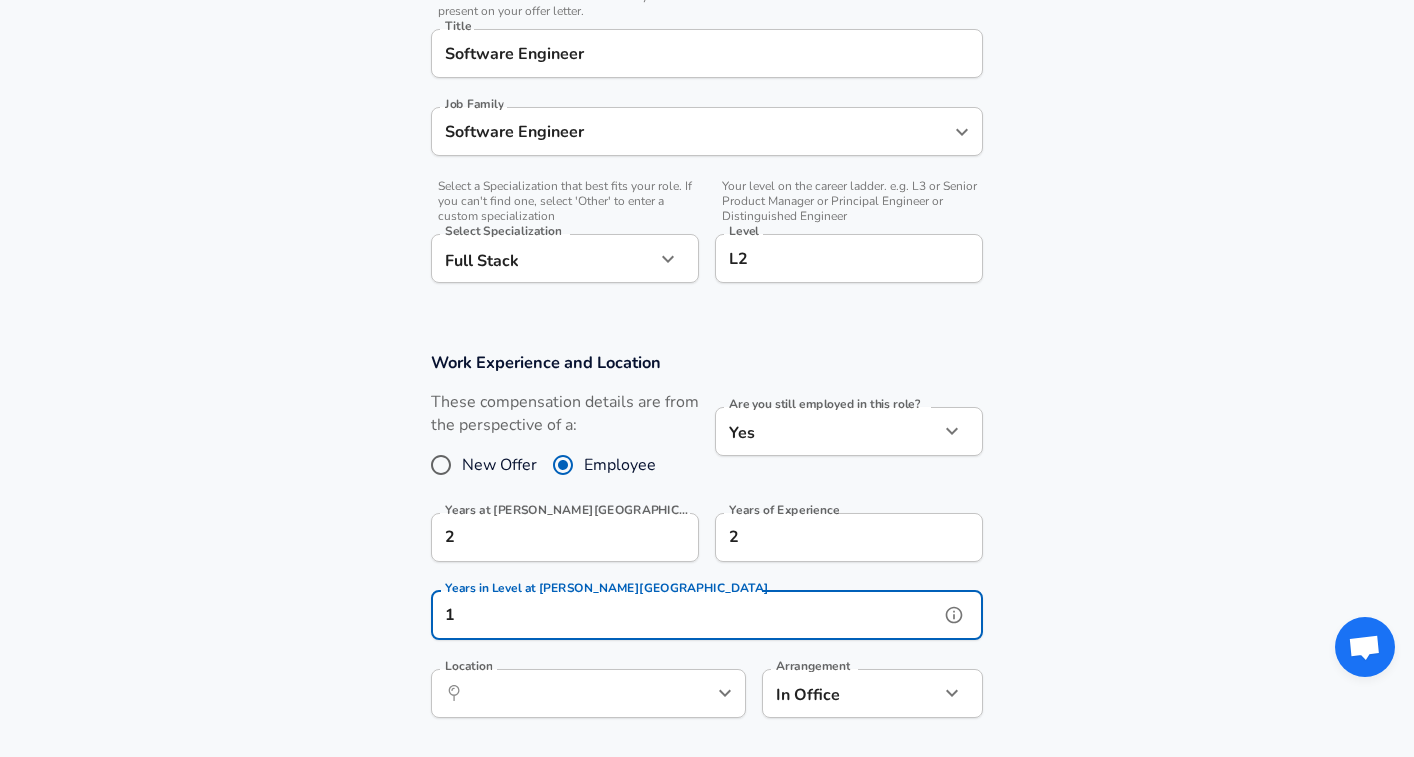 type on "1" 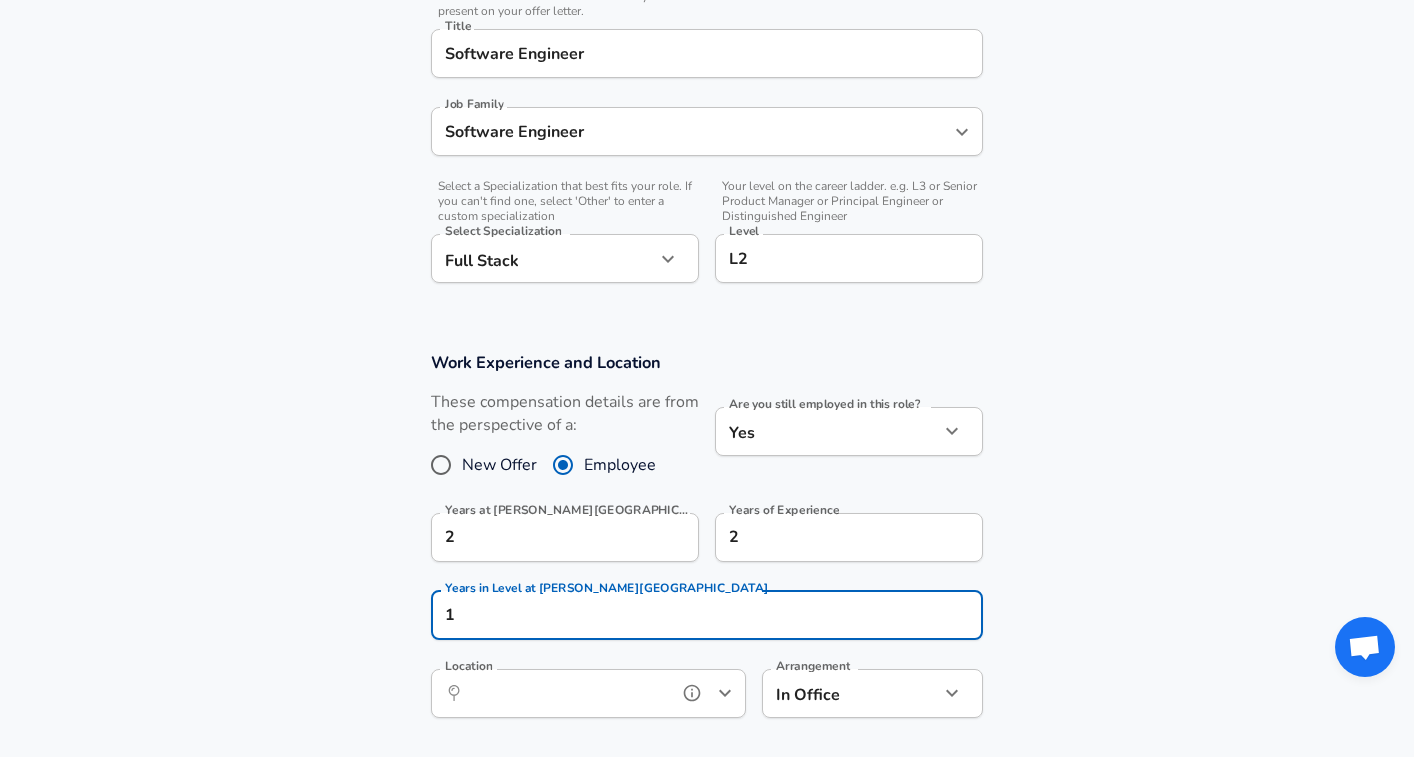 click on "Location" at bounding box center [566, 693] 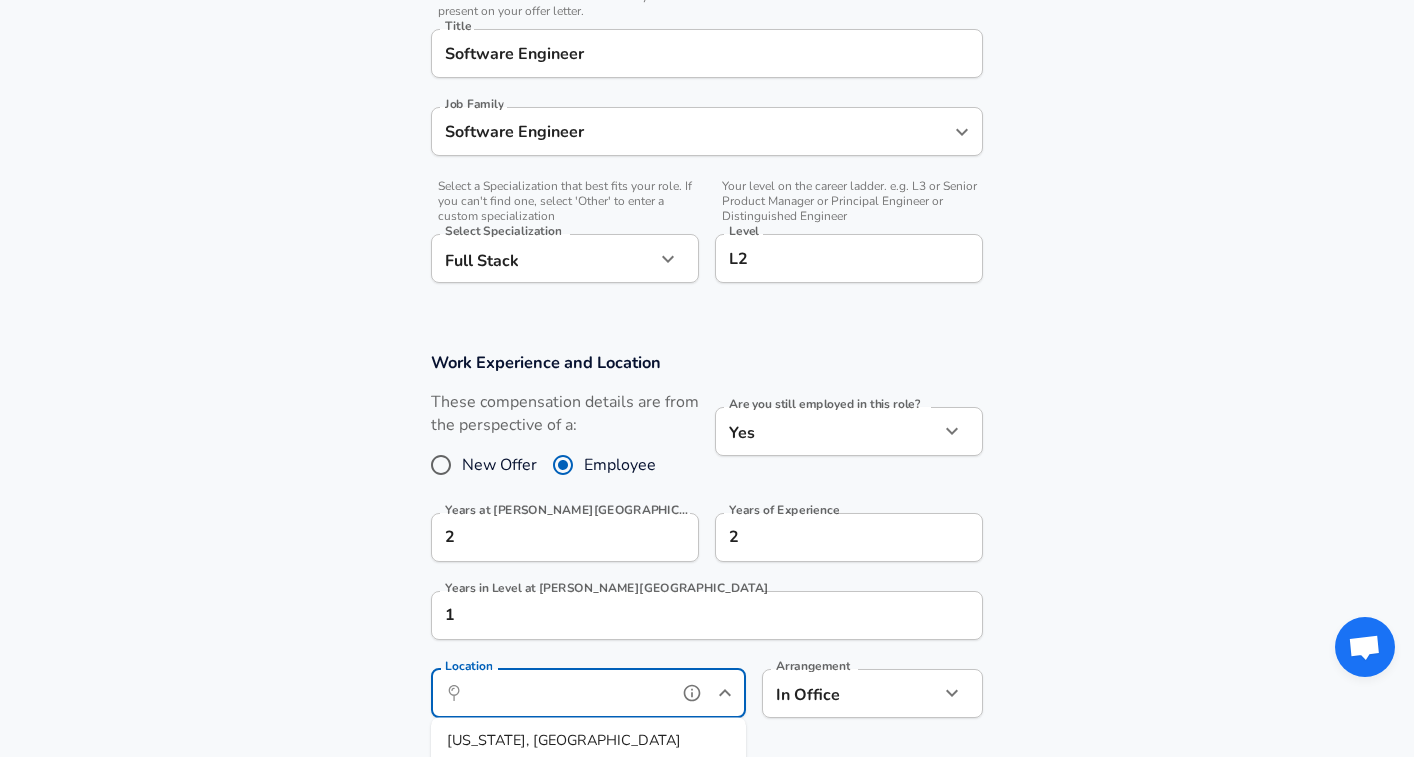 click on "[US_STATE], [GEOGRAPHIC_DATA]" at bounding box center (588, 741) 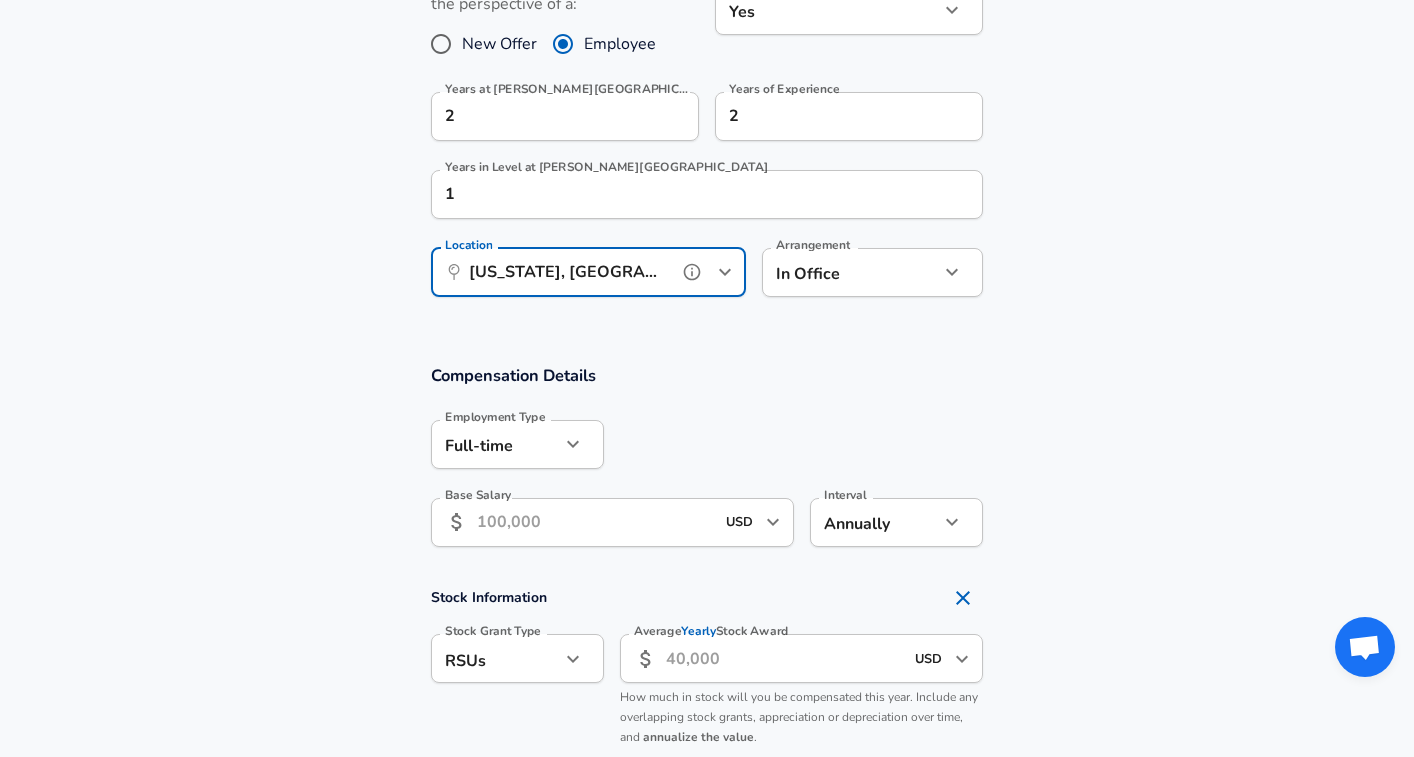 scroll, scrollTop: 990, scrollLeft: 0, axis: vertical 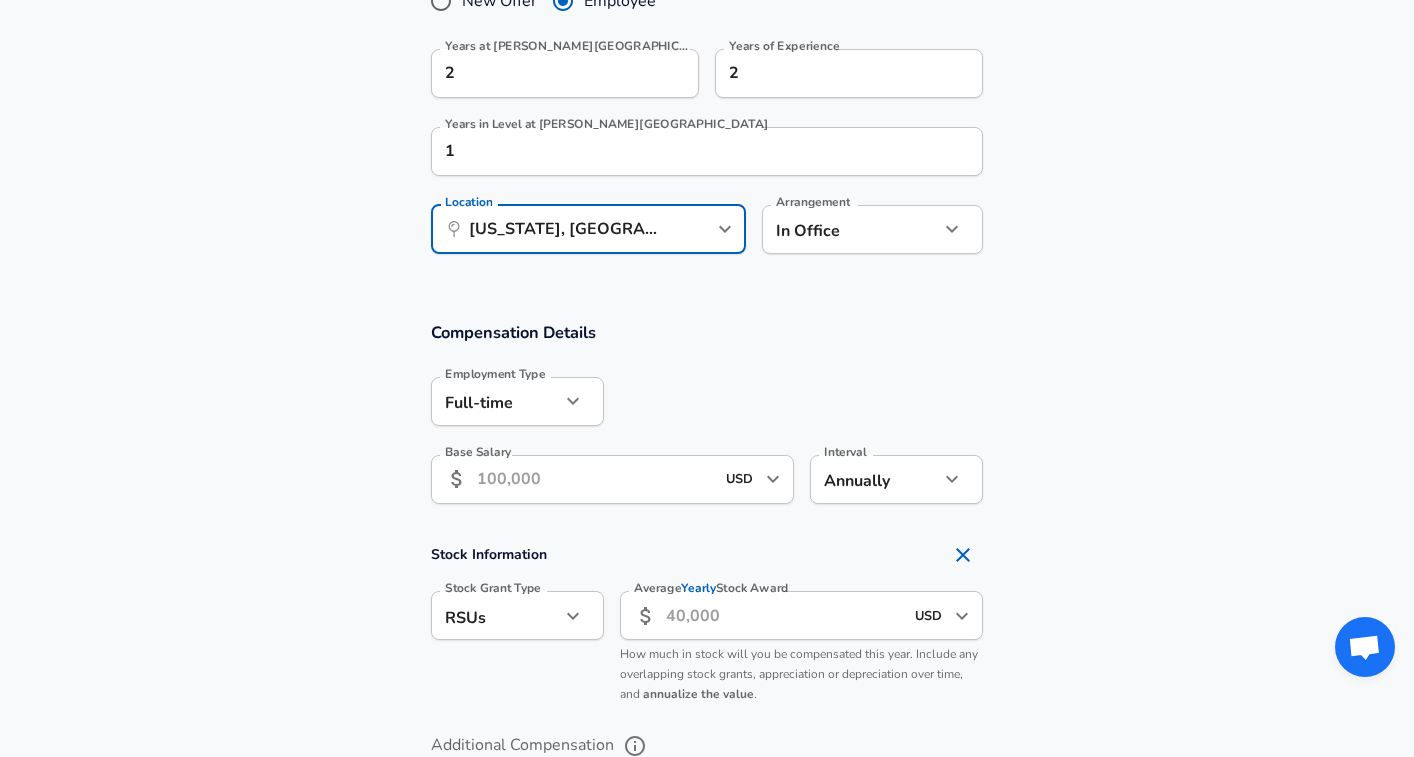 click on "Base Salary" at bounding box center [595, 479] 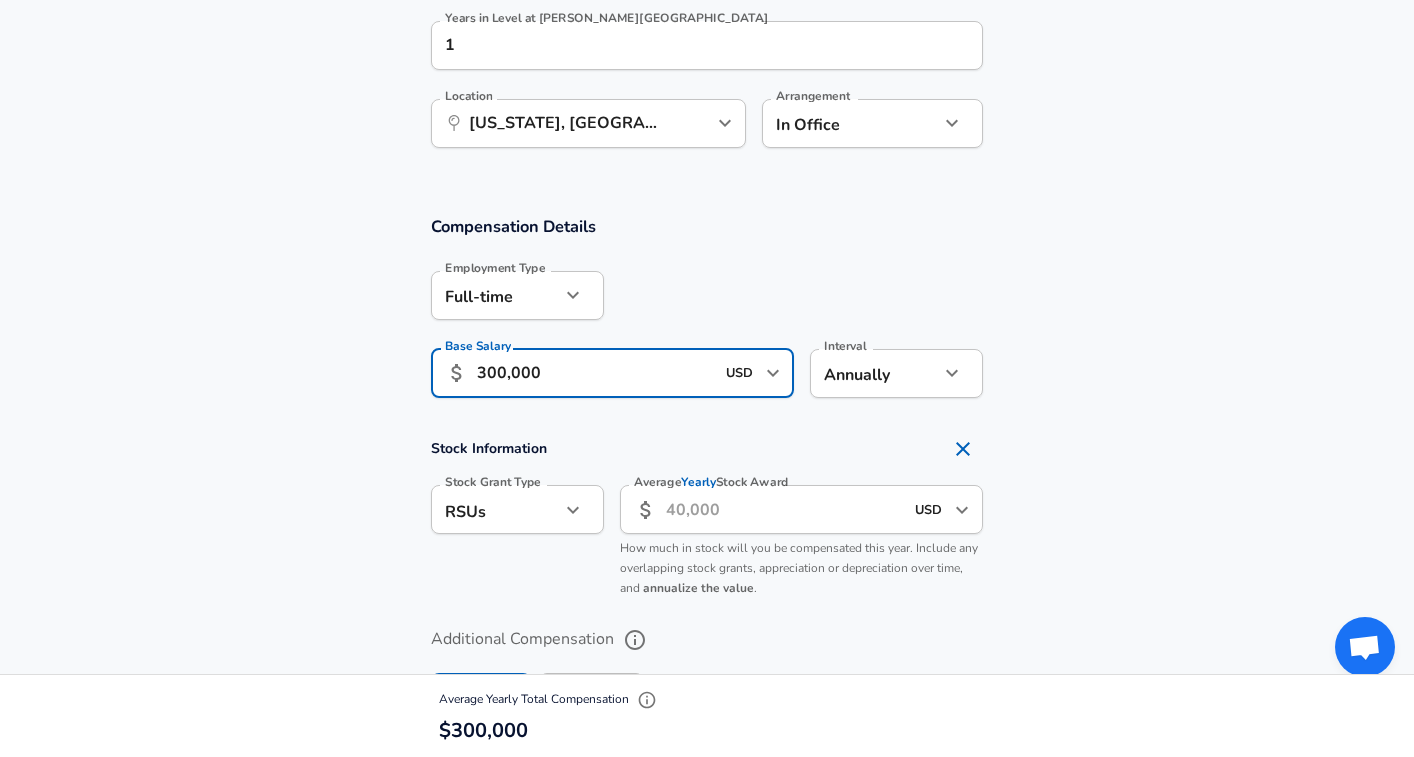 scroll, scrollTop: 1154, scrollLeft: 0, axis: vertical 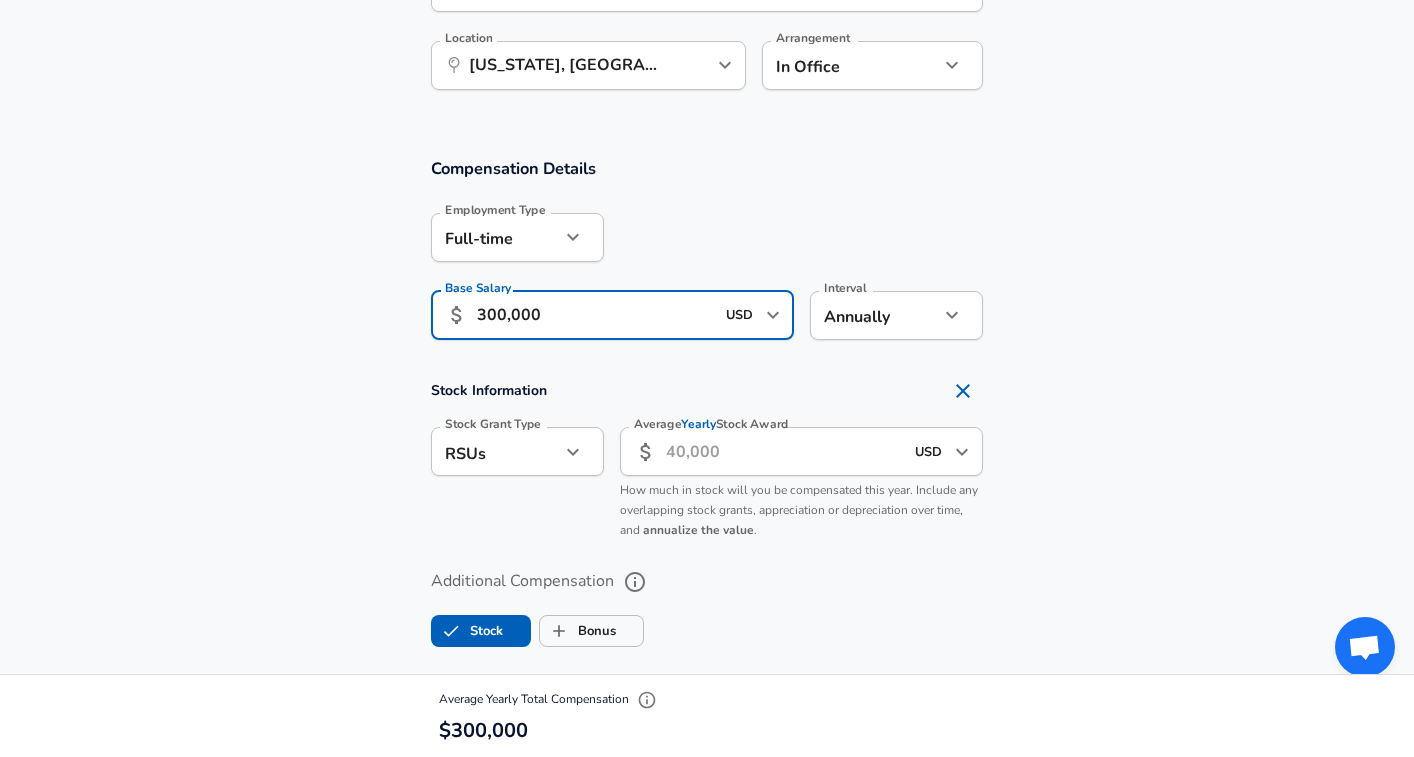 type on "300,000" 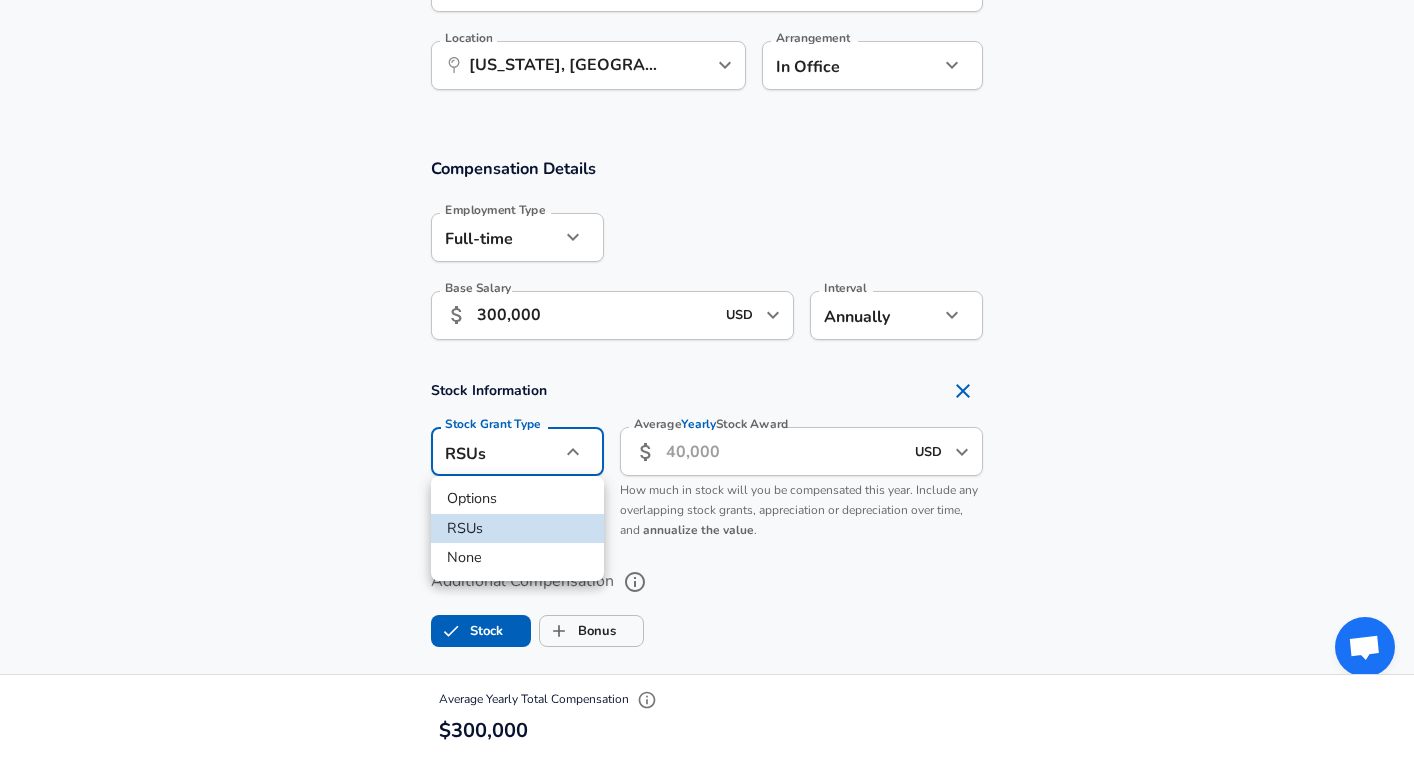 click on "Restart Add Your Salary Upload your offer letter   to verify your submission Enhance Privacy and Anonymity No Automatically hides specific fields until there are enough submissions to safely display the full details.   More Details Based on your submission and the data points that we have already collected, we will automatically hide and anonymize specific fields if there aren't enough data points to remain sufficiently anonymous. Company & Title Information   Enter the company you received your offer from Company [PERSON_NAME] Street Company   Select the title that closest resembles your official title. This should be similar to the title that was present on your offer letter. Title Software Engineer Title Job Family Software Engineer Job Family   Select a Specialization that best fits your role. If you can't find one, select 'Other' to enter a custom specialization Select Specialization Full Stack Full Stack Select Specialization   Level L2 Level Work Experience and Location New Offer Employee Yes yes 2 2 1 Location" at bounding box center [707, -776] 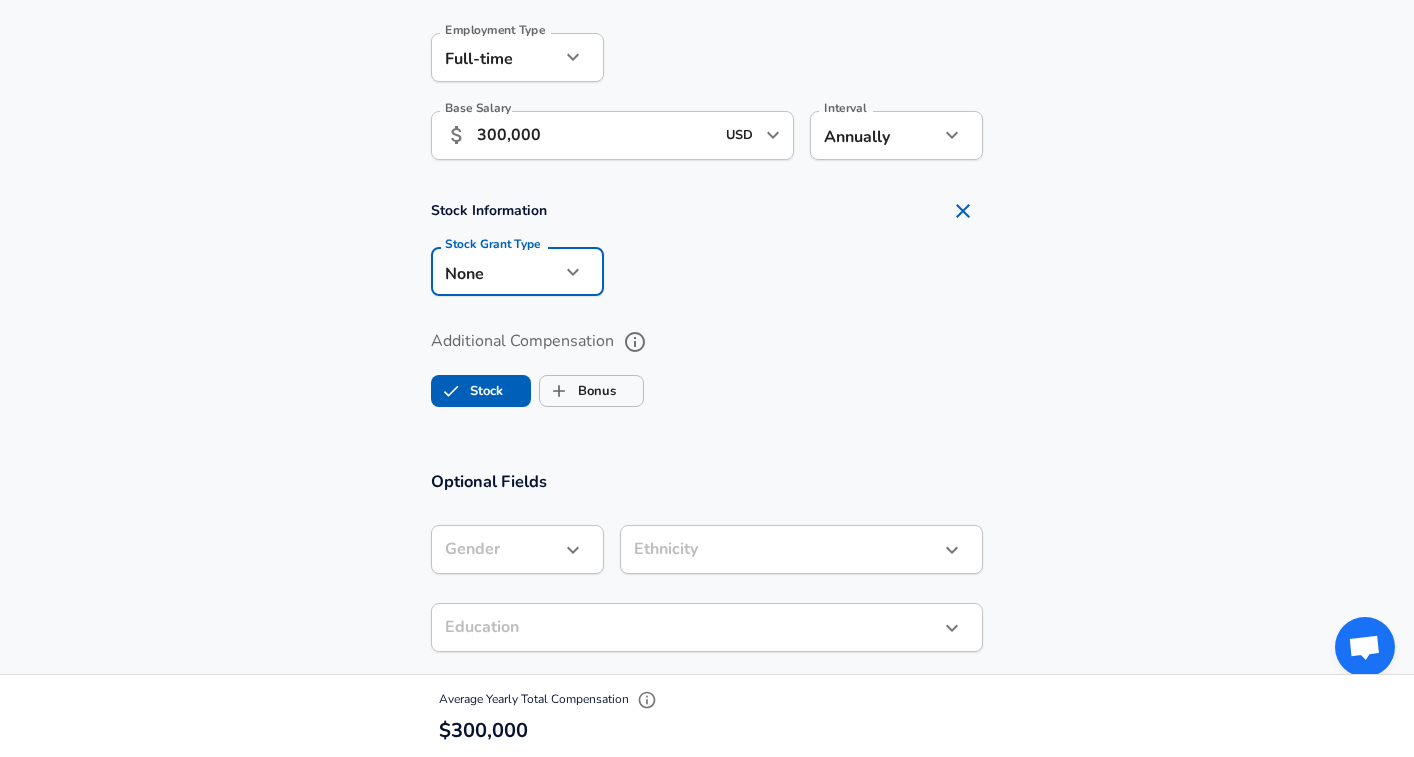 scroll, scrollTop: 1350, scrollLeft: 0, axis: vertical 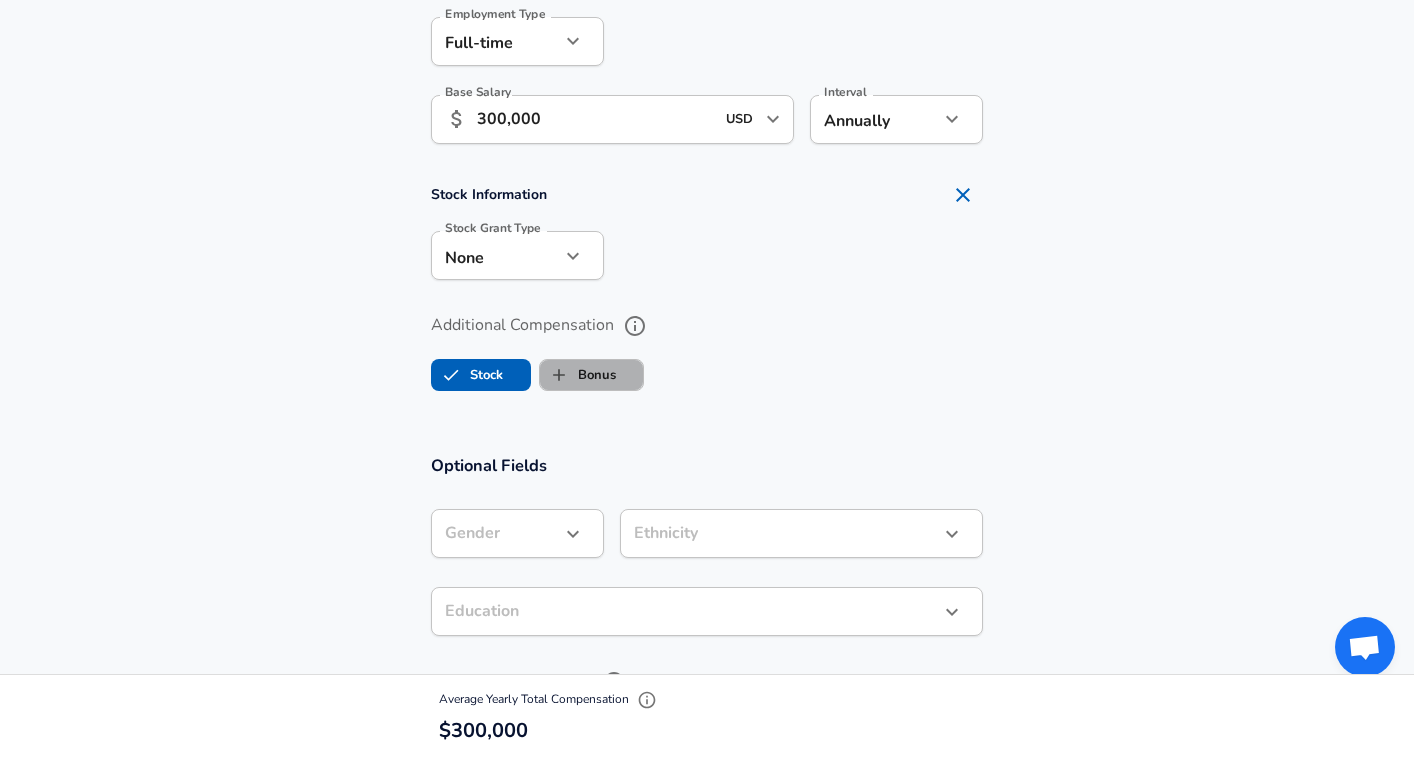 click on "Bonus" at bounding box center (591, 375) 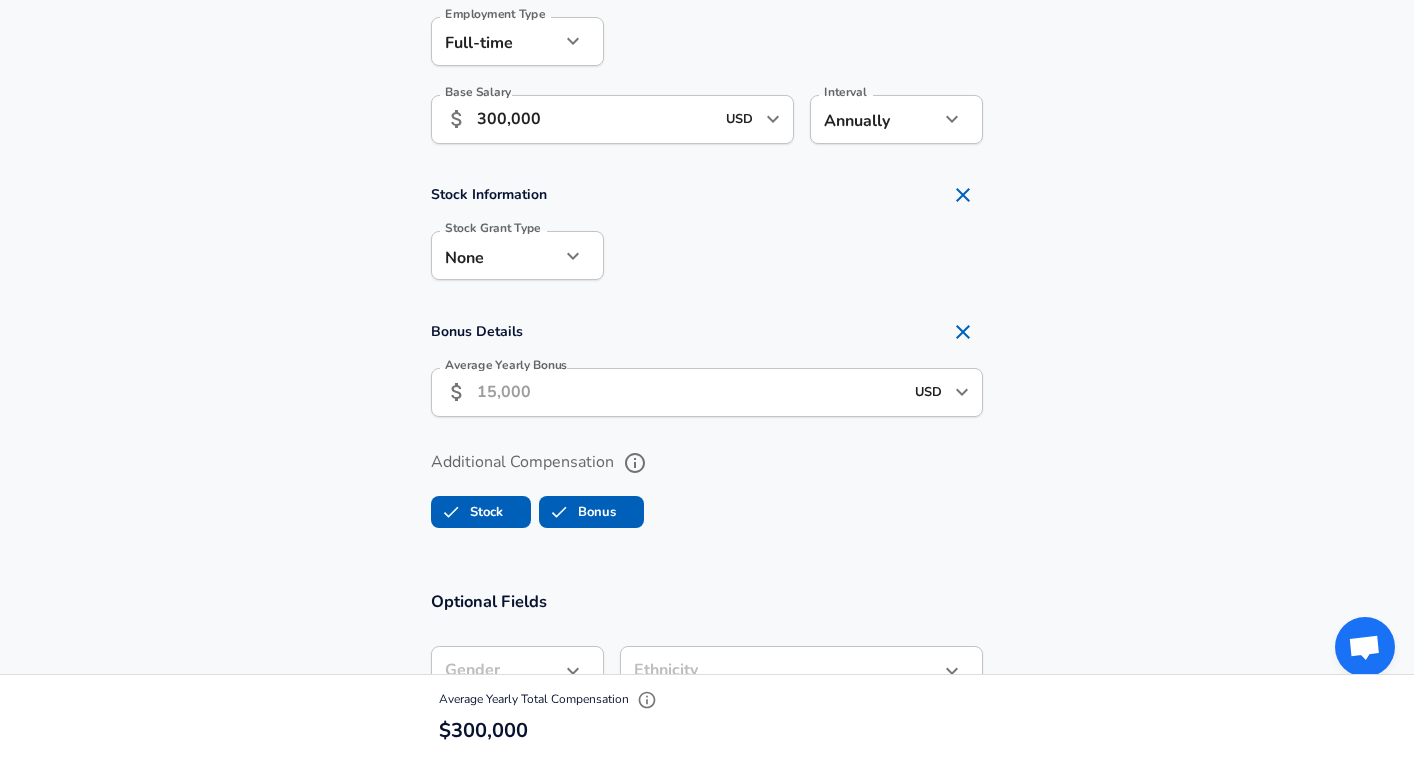 click on "Average Yearly Bonus" at bounding box center [690, 392] 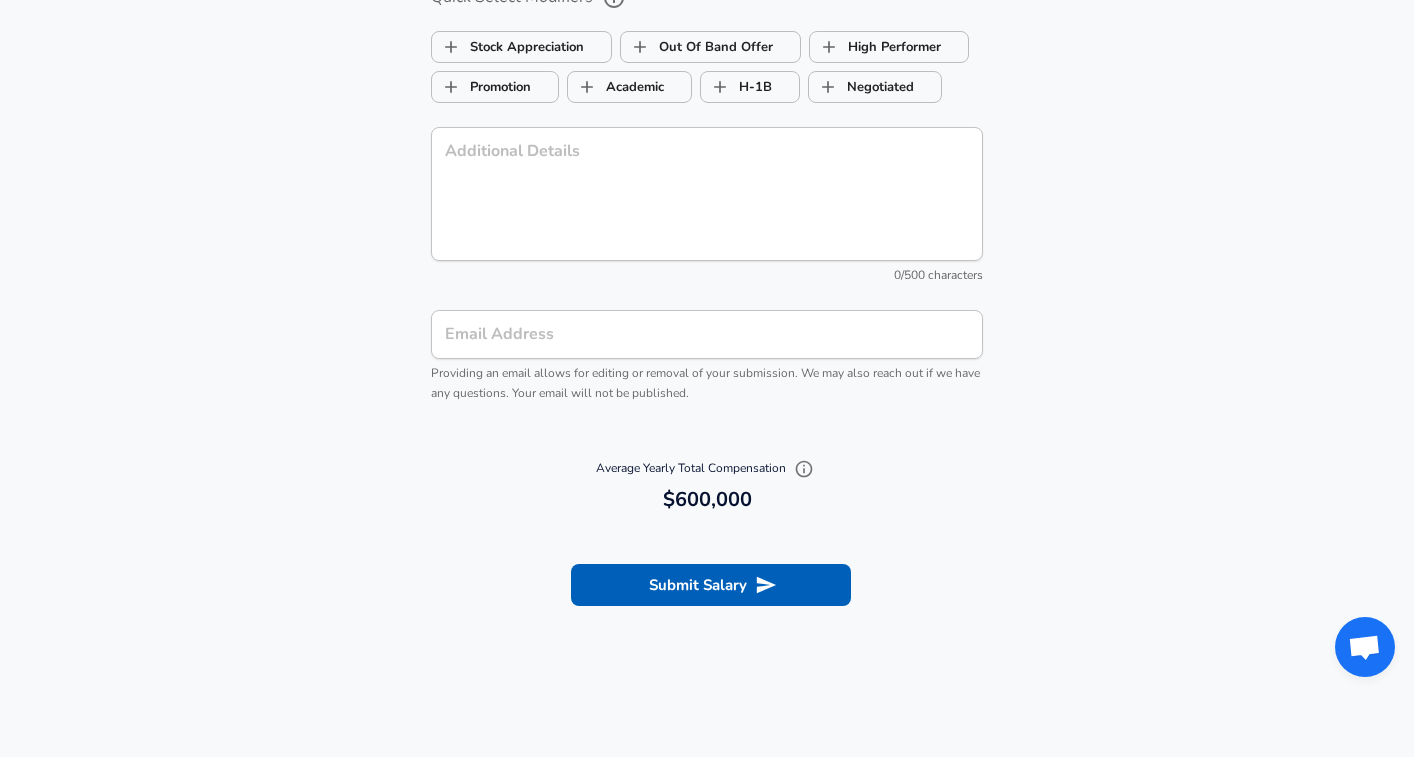 scroll, scrollTop: 2174, scrollLeft: 0, axis: vertical 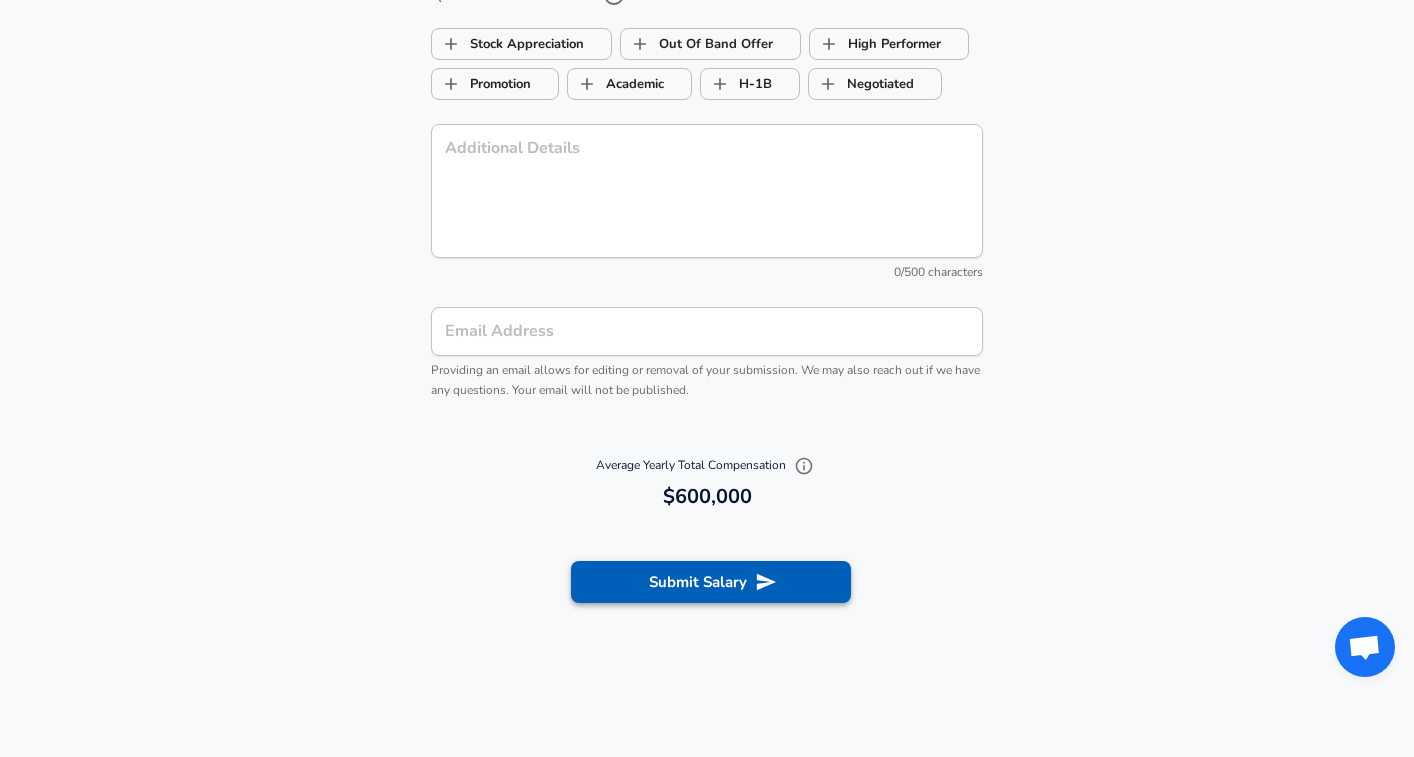 type on "300,000" 